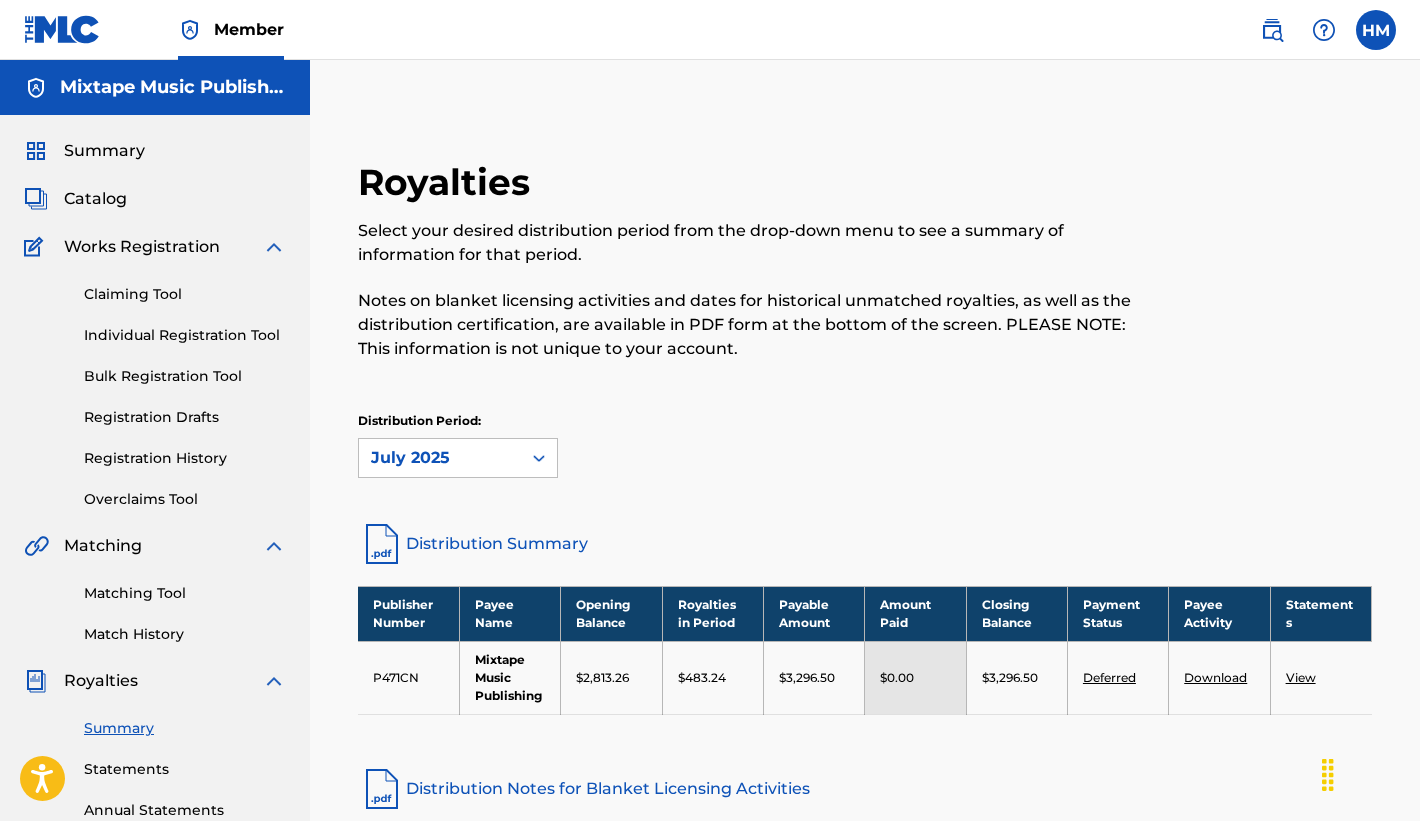 scroll, scrollTop: -4, scrollLeft: 0, axis: vertical 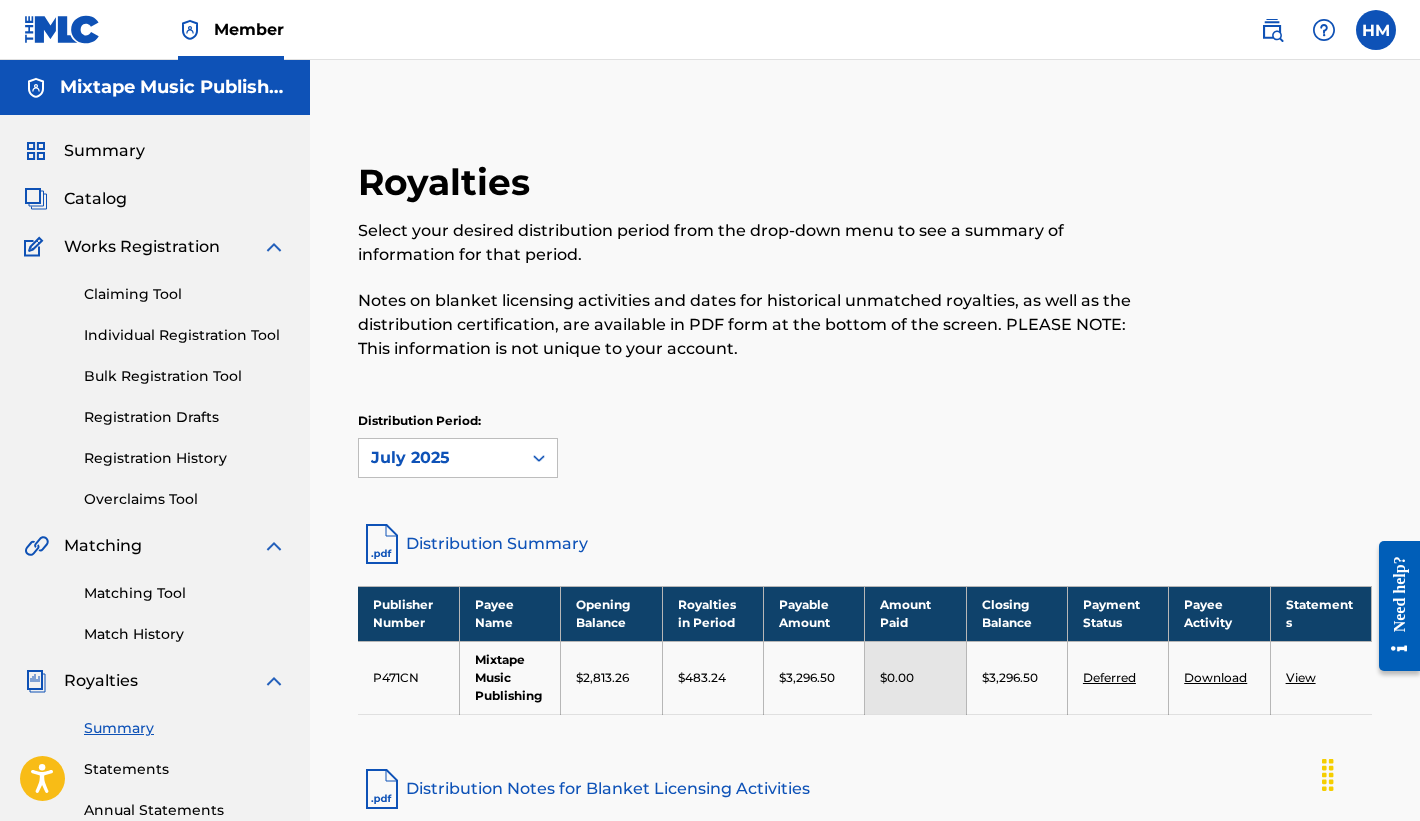 click on "Need help?" at bounding box center [1399, 593] 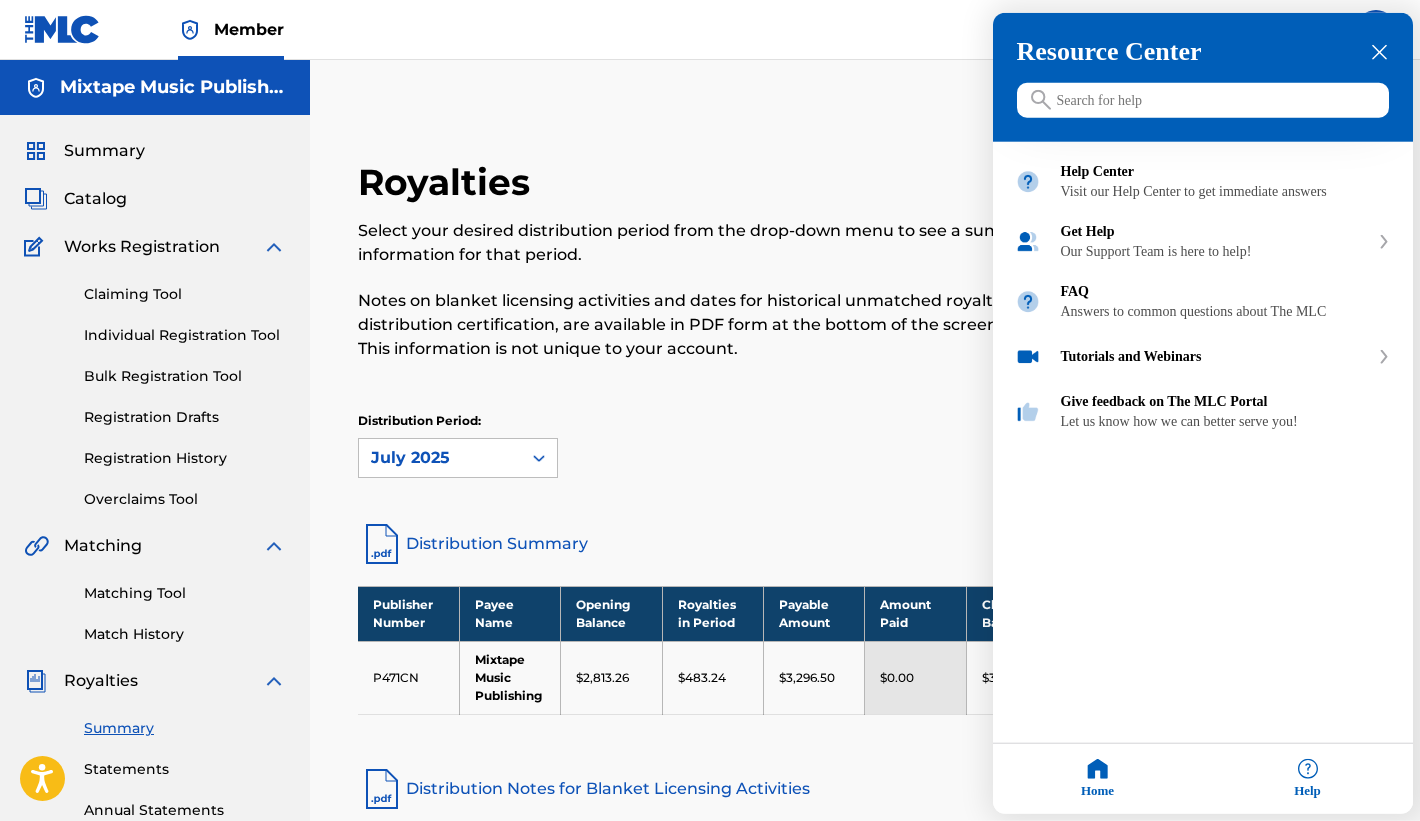 click at bounding box center [1203, 100] 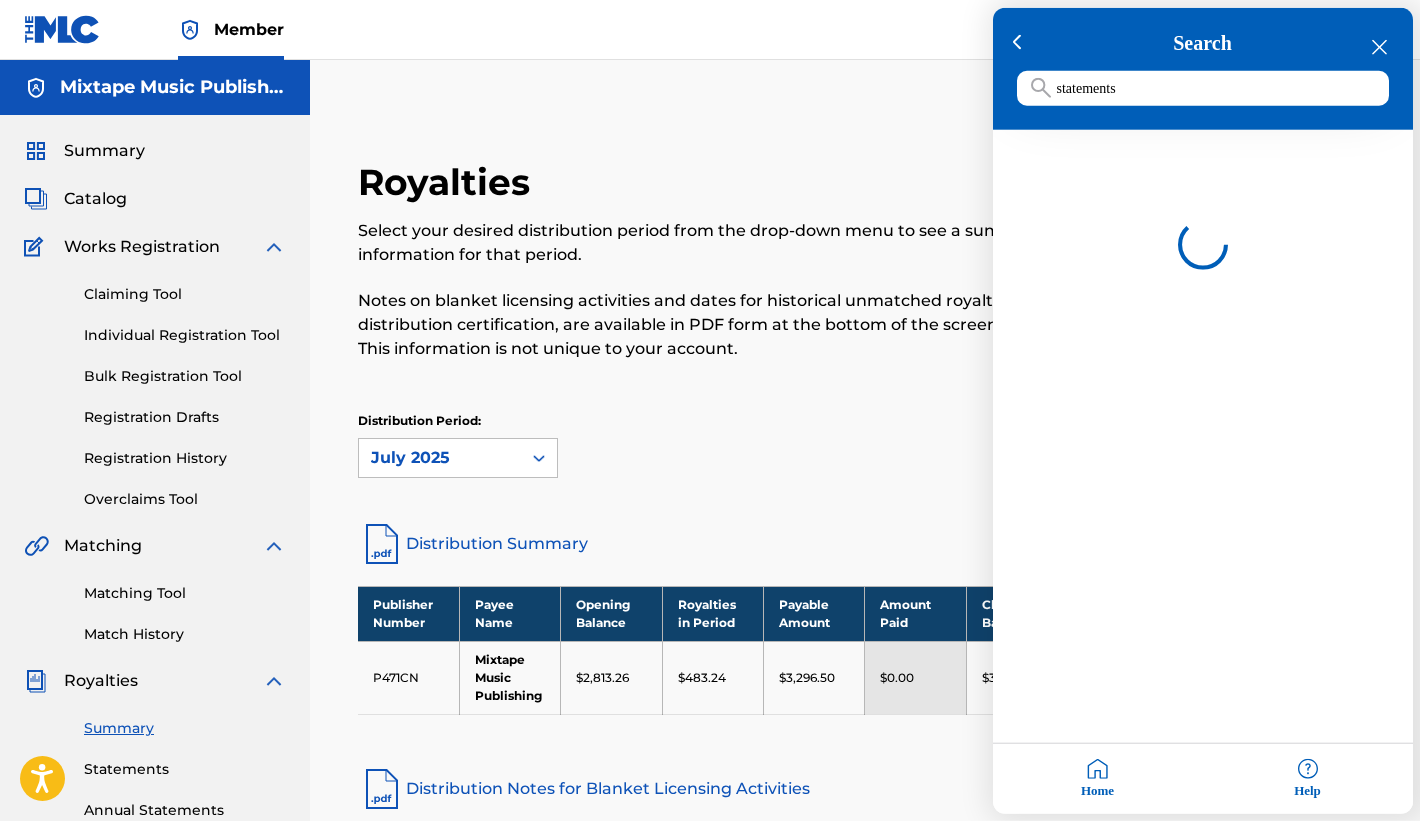 type on "statements" 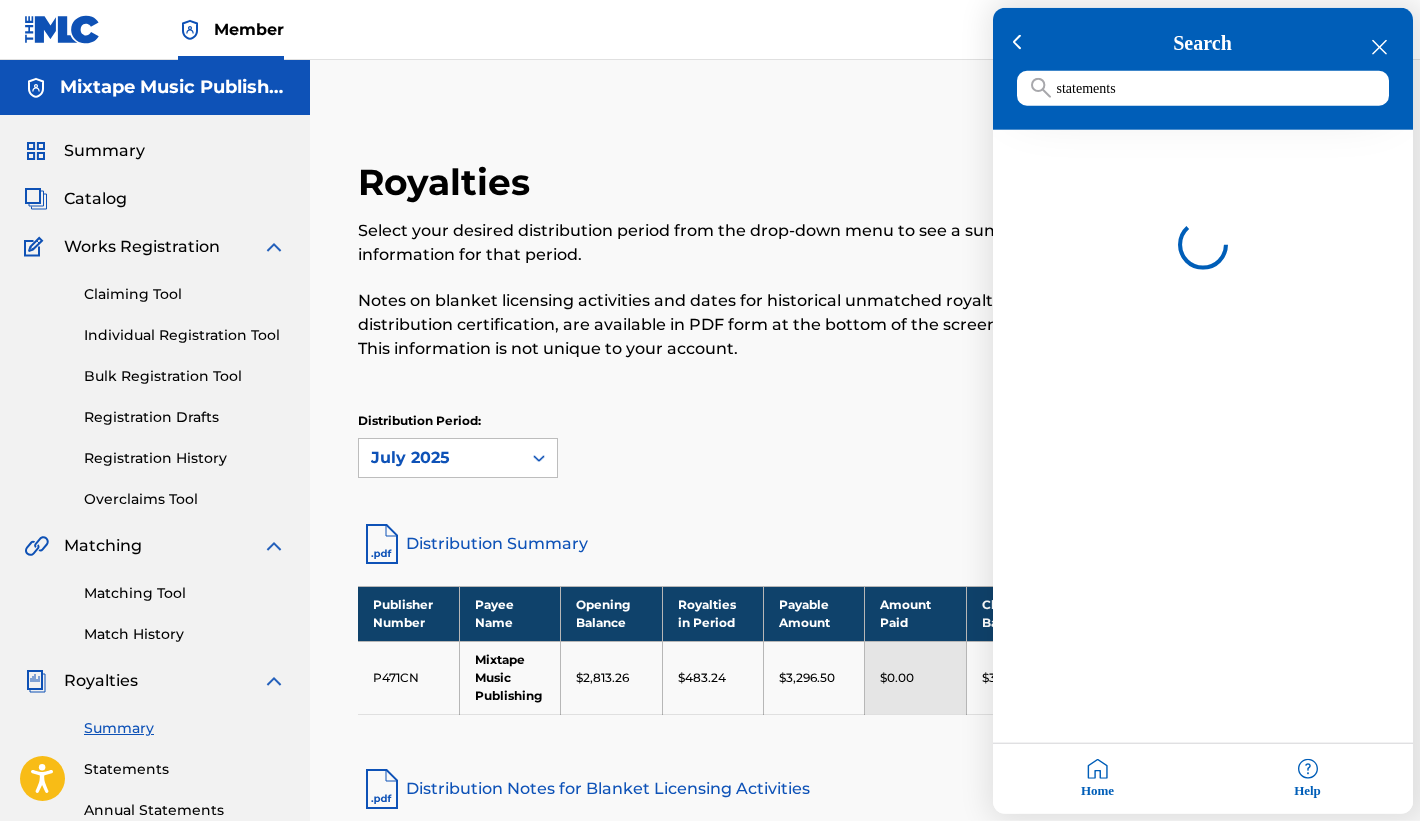 click on "Help" at bounding box center (1308, 779) 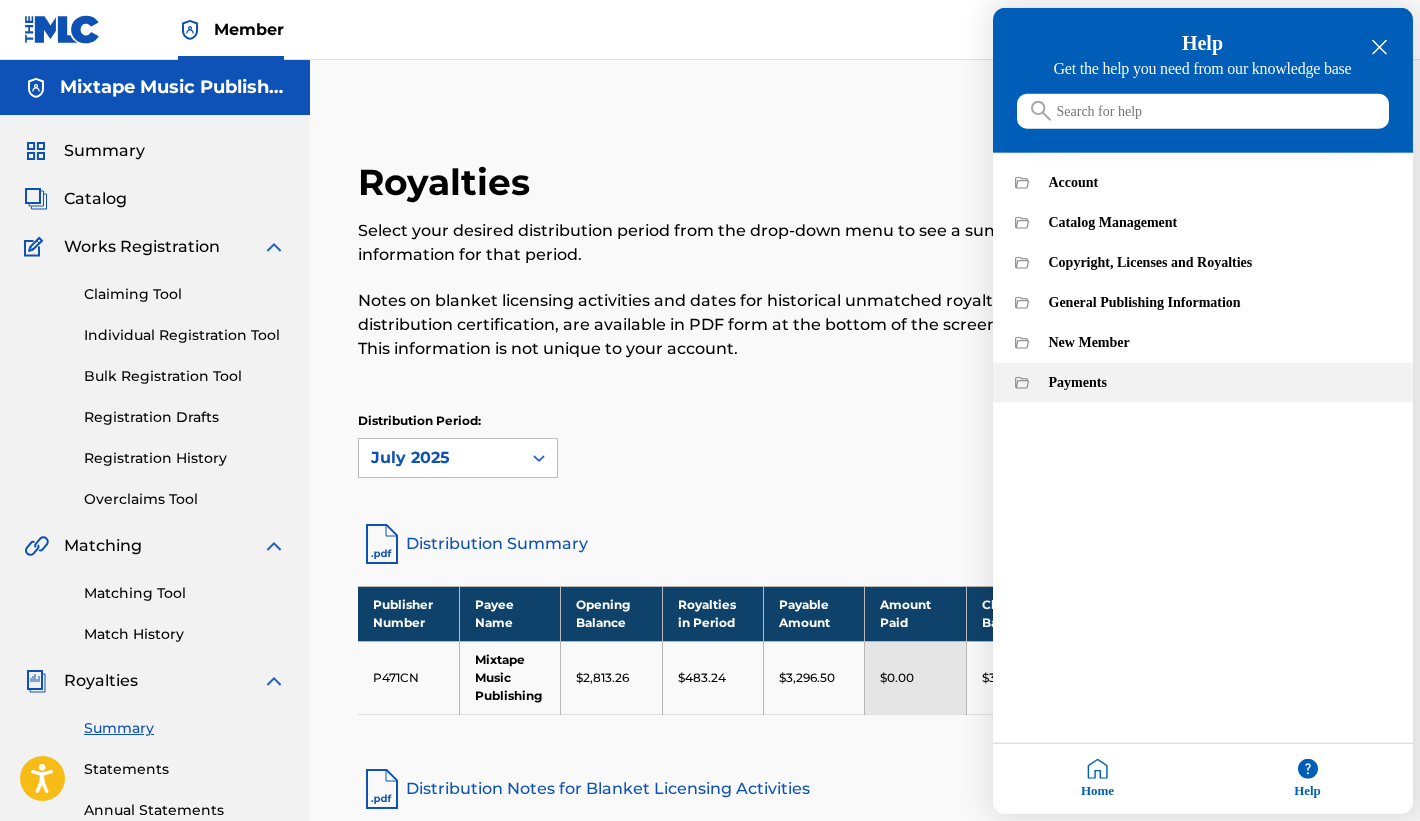 click on "Payments" at bounding box center [1220, 383] 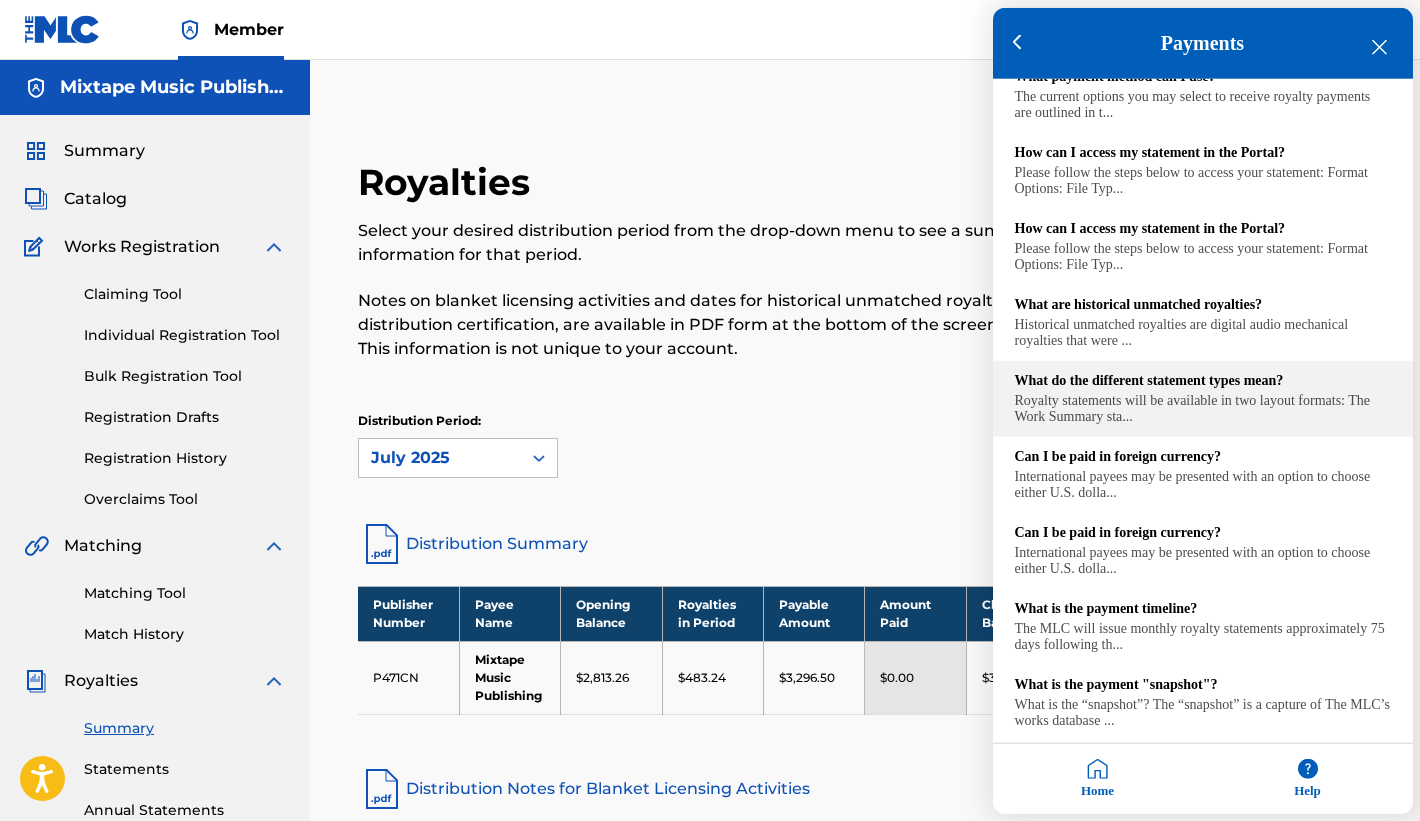 scroll, scrollTop: 1036, scrollLeft: 0, axis: vertical 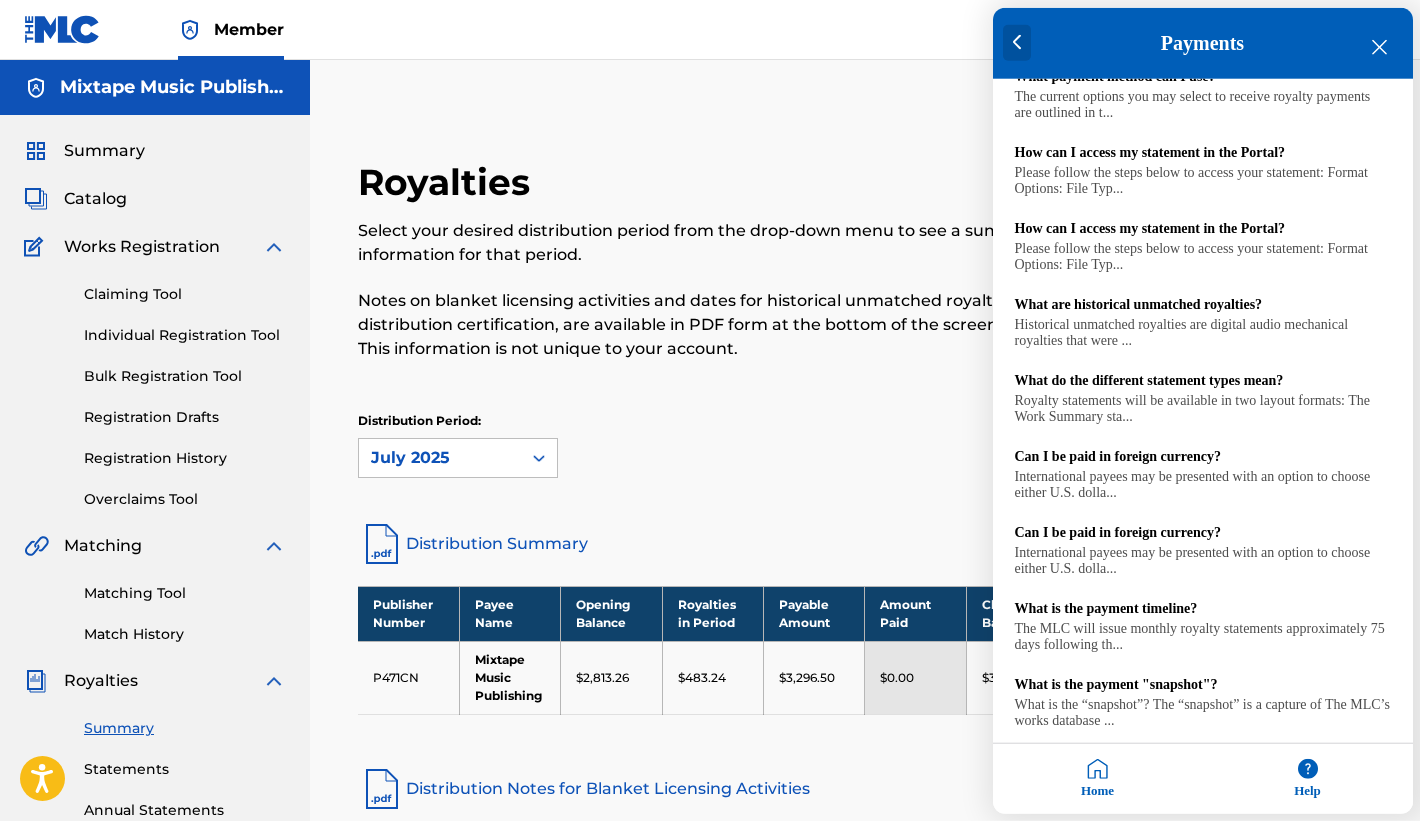 click 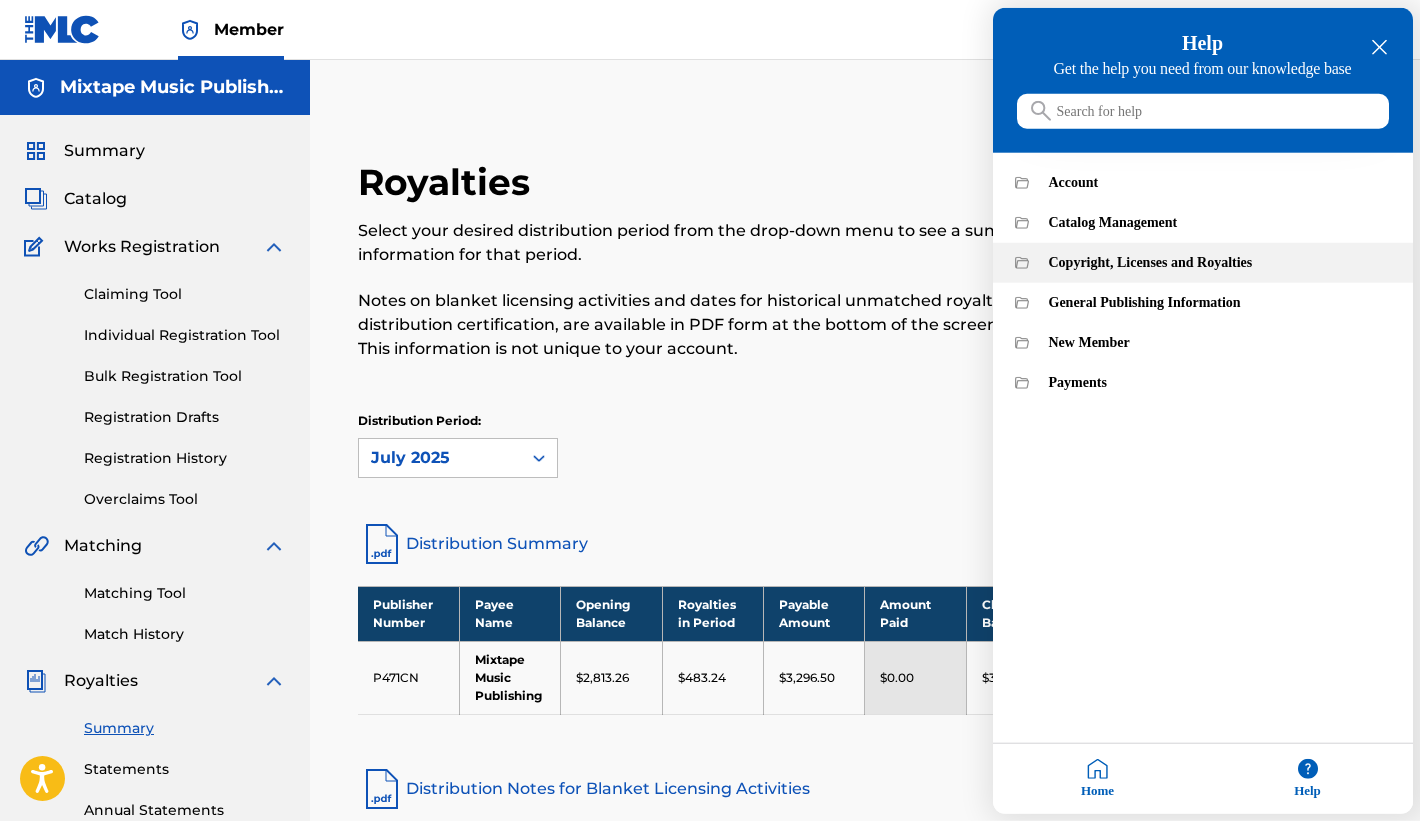 click on "Copyright, Licenses and Royalties" at bounding box center (1220, 263) 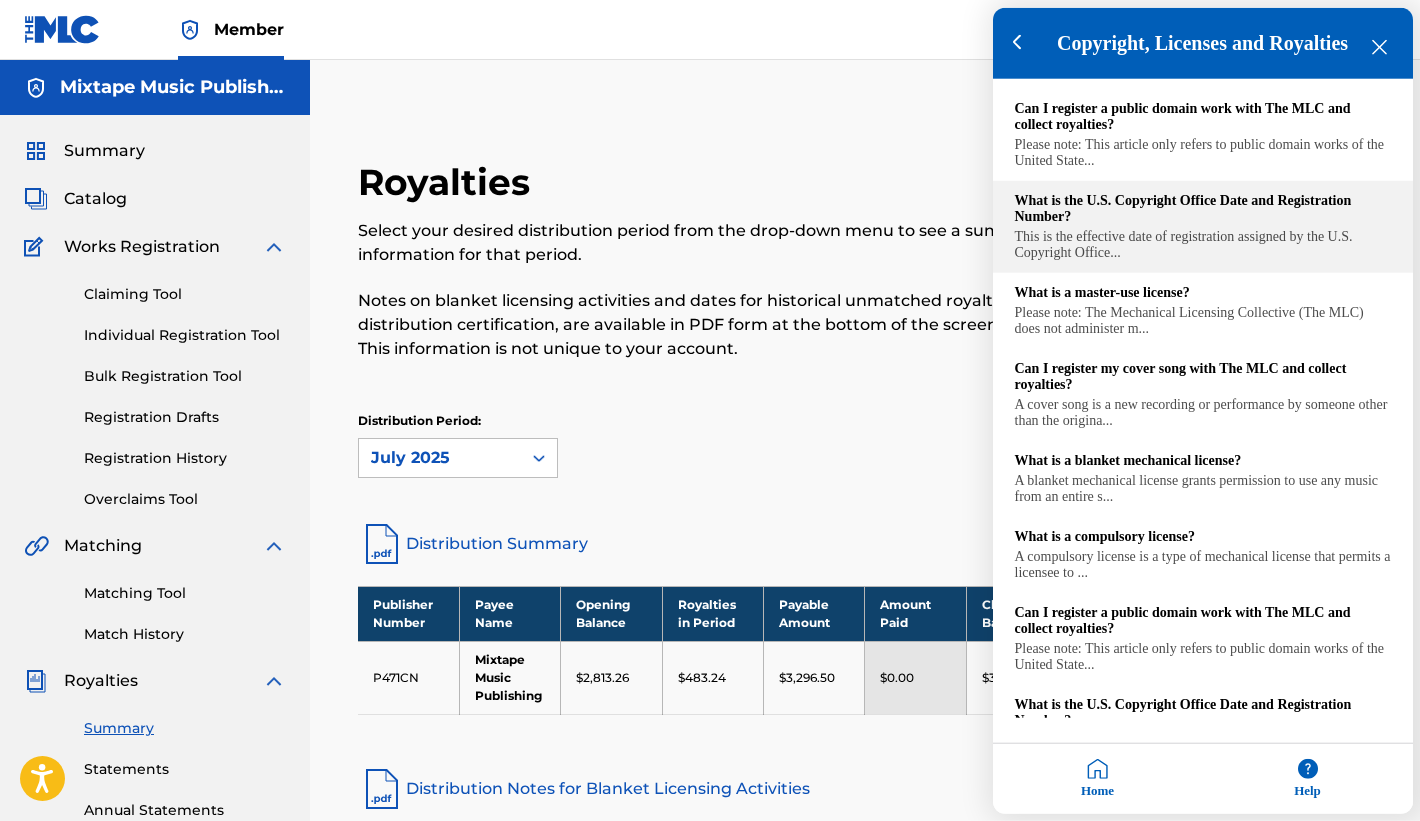 scroll, scrollTop: 38, scrollLeft: 0, axis: vertical 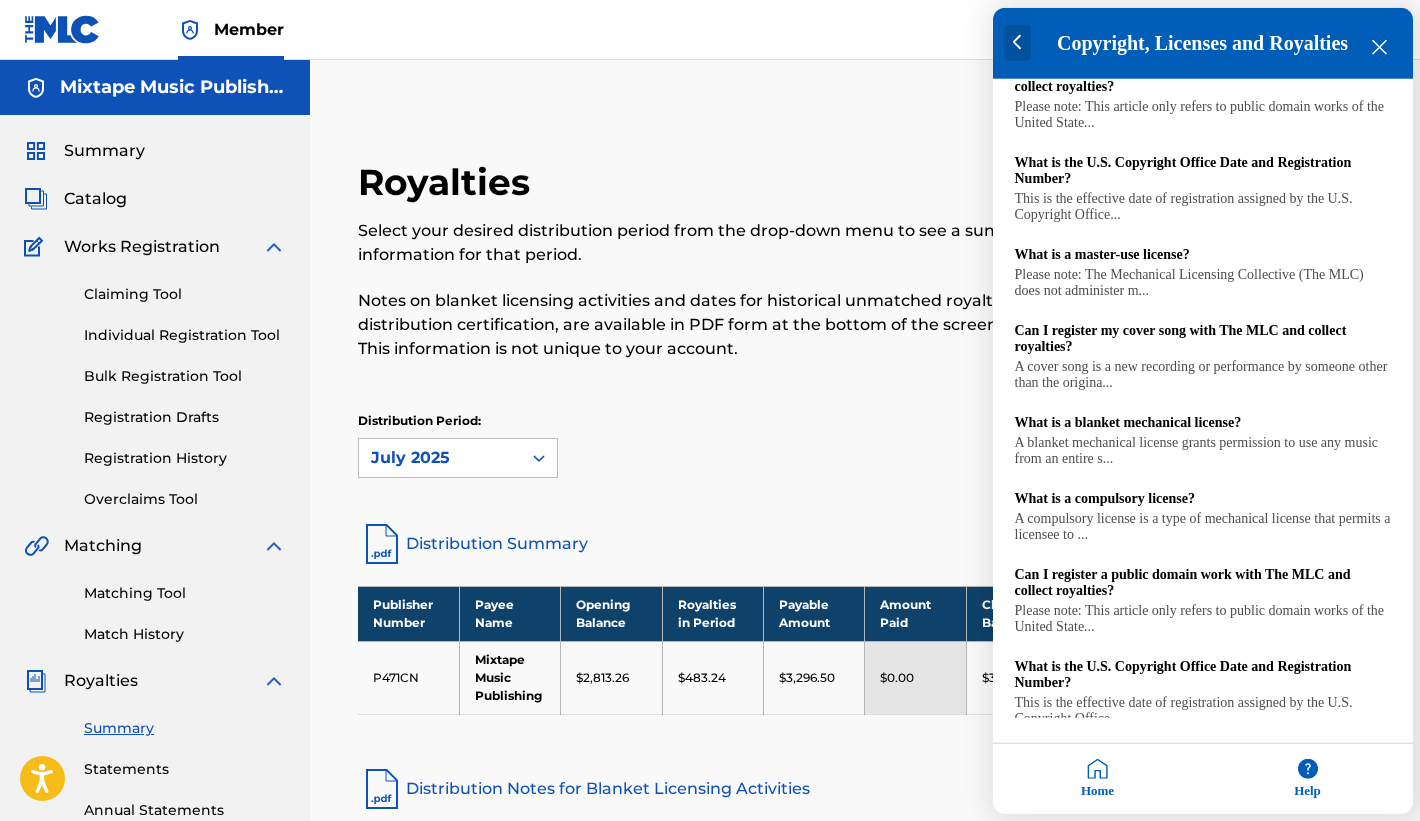 click at bounding box center (1017, 43) 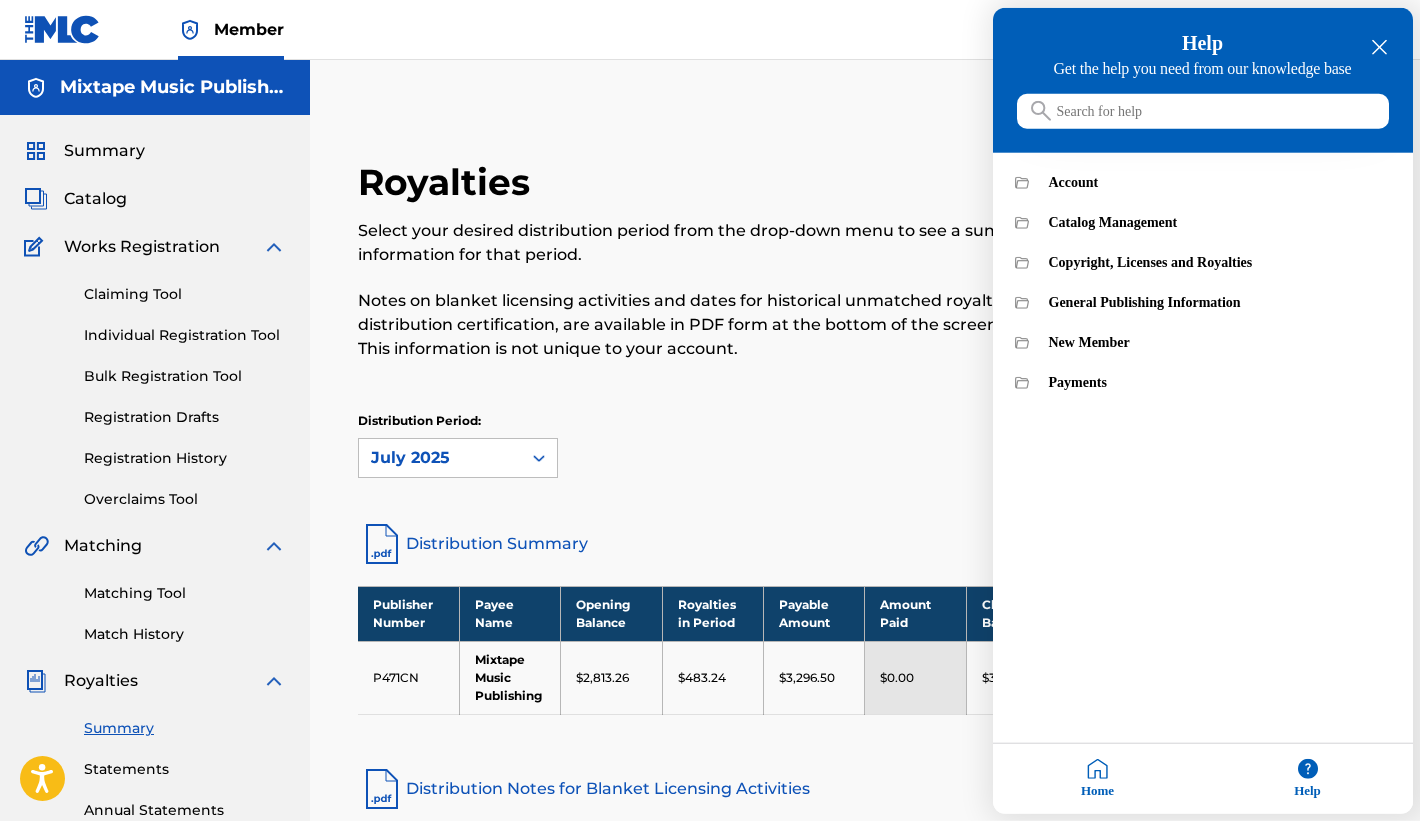 scroll, scrollTop: 0, scrollLeft: 0, axis: both 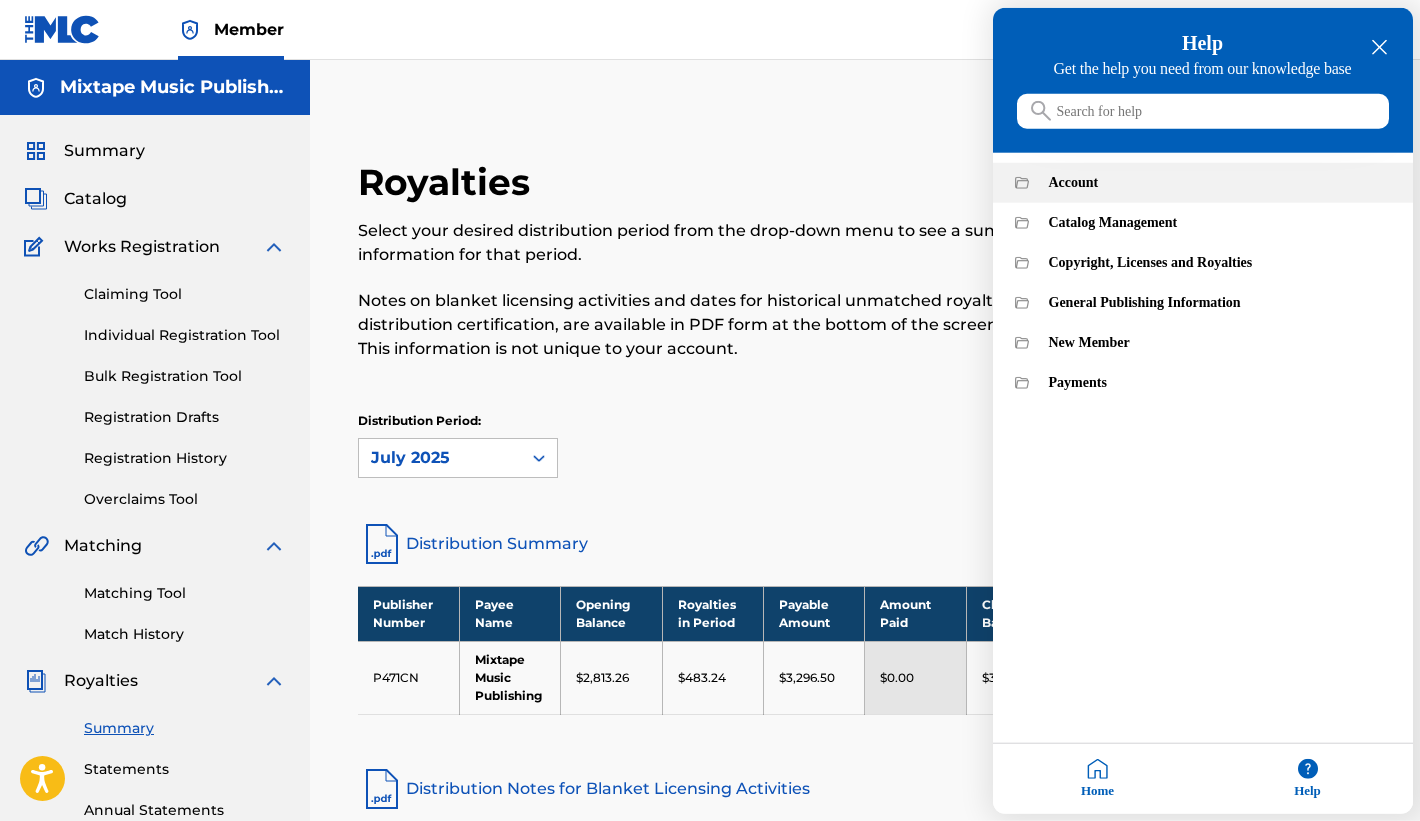 click on "Account" at bounding box center [1203, 183] 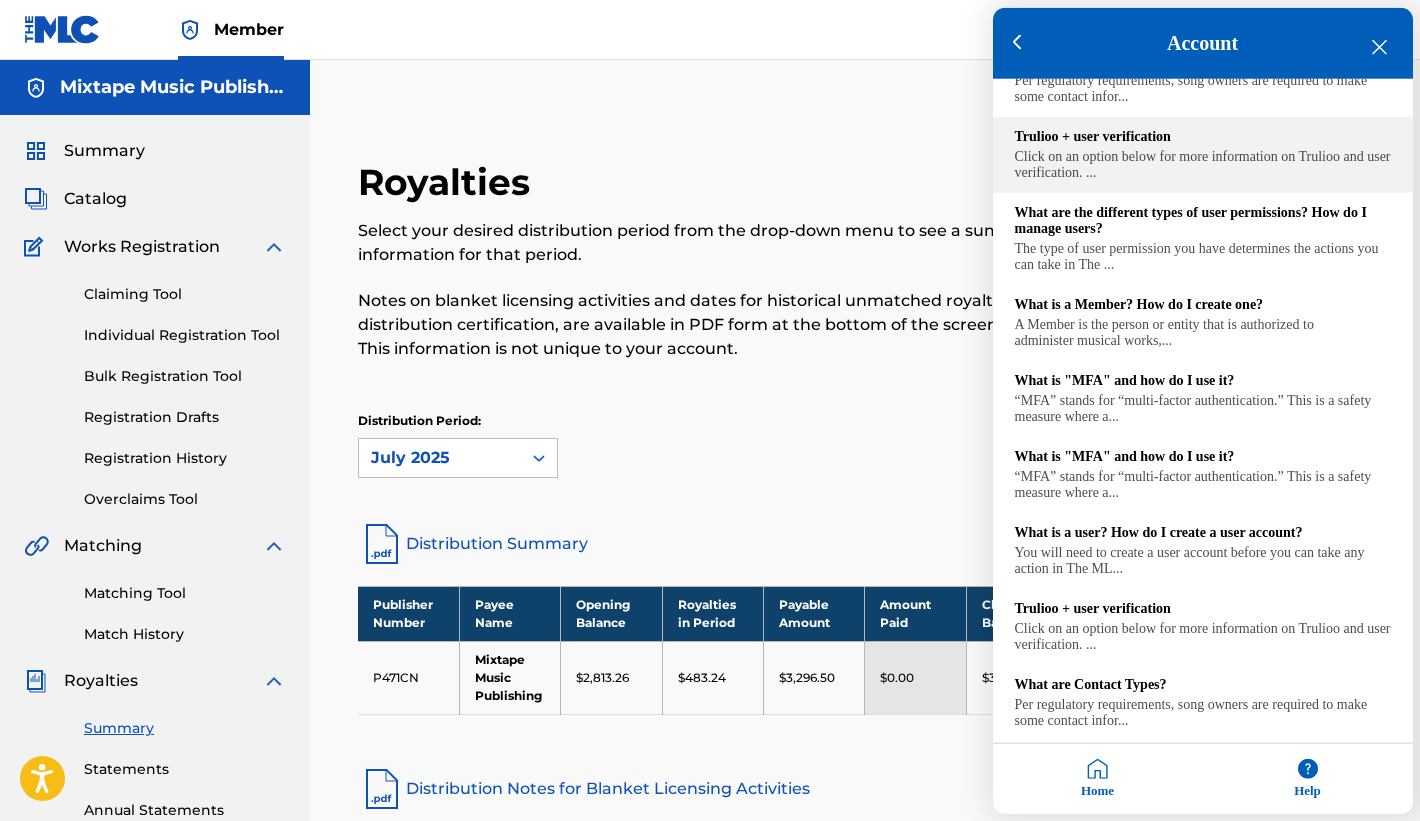 scroll, scrollTop: 311, scrollLeft: 0, axis: vertical 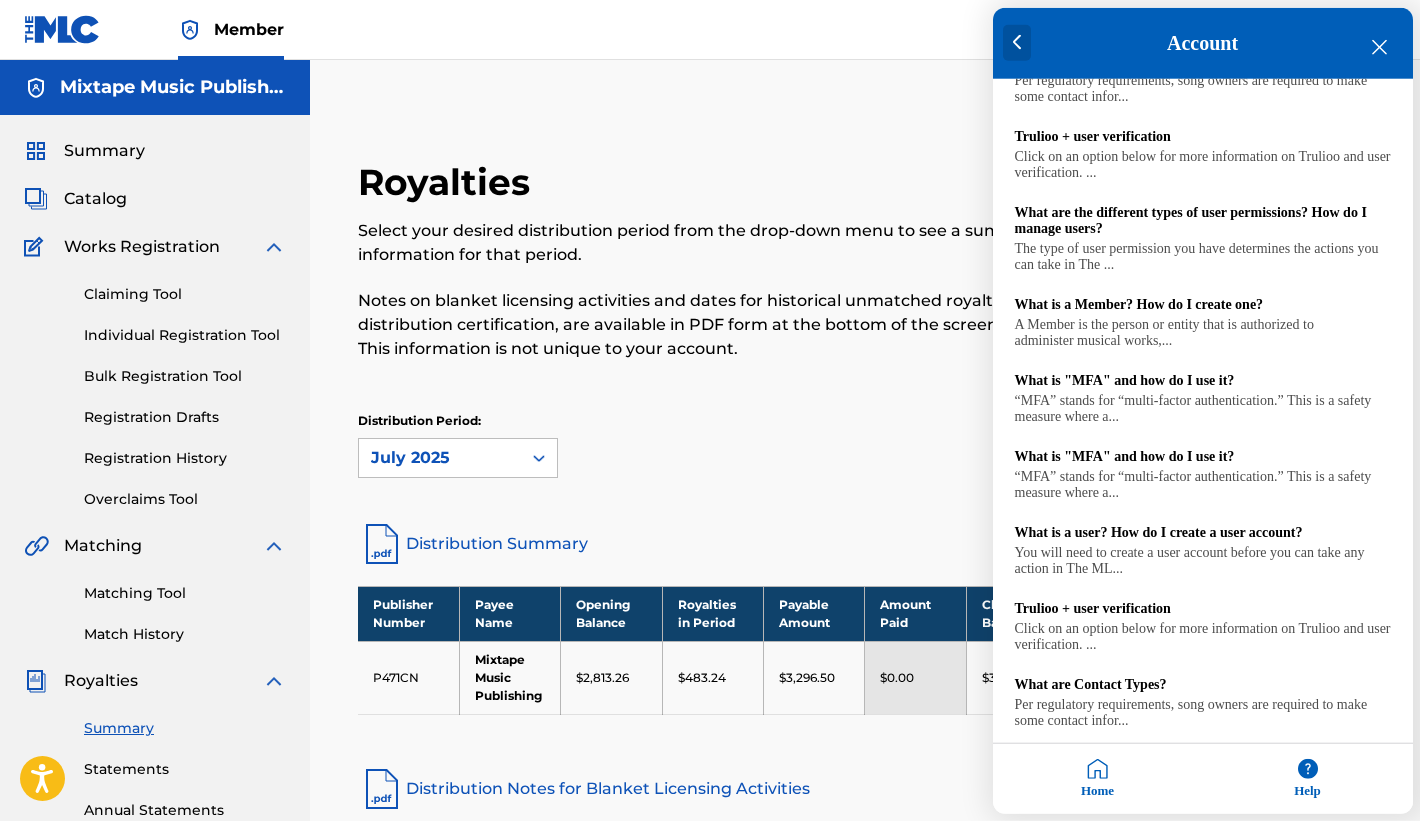 click at bounding box center [1017, 43] 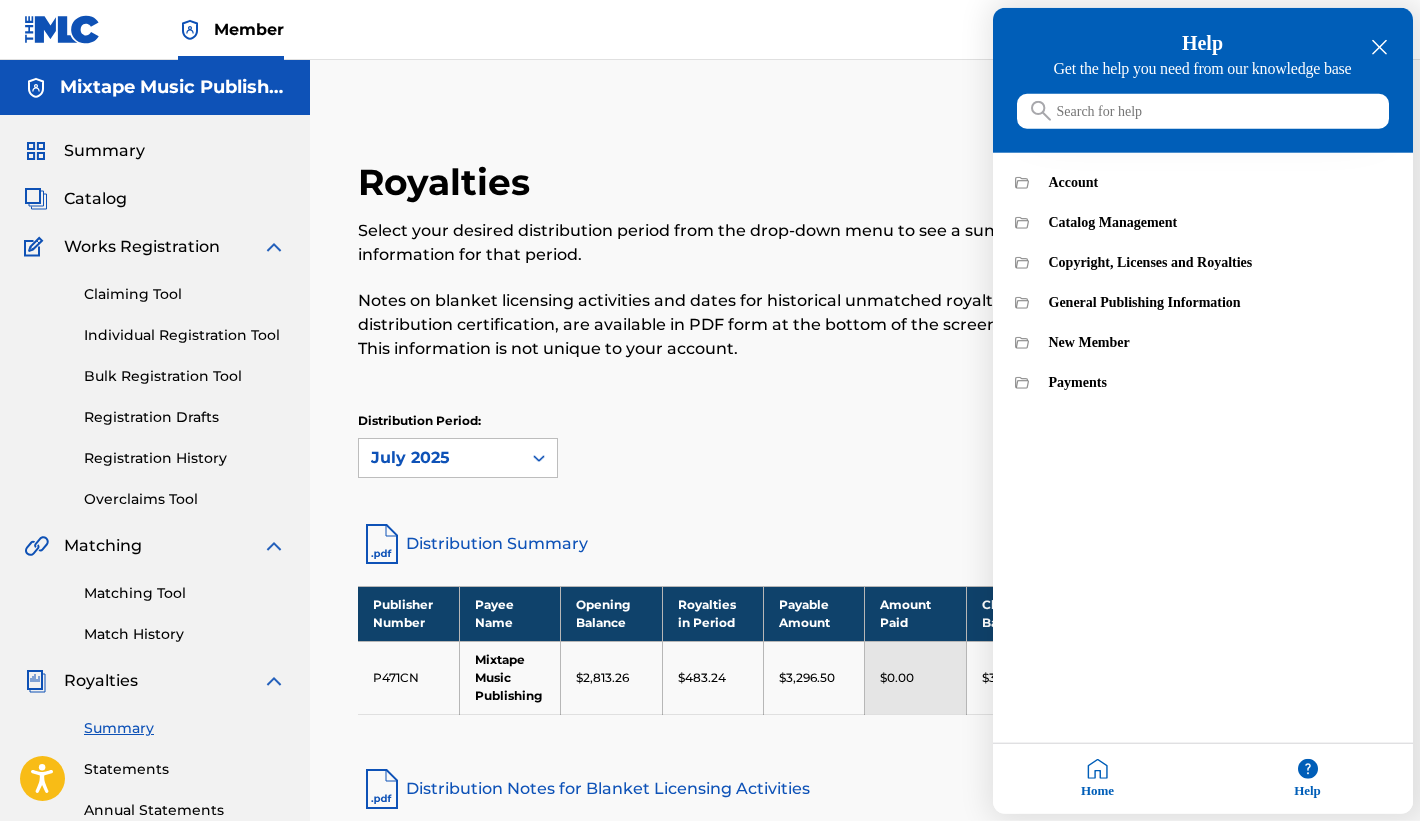click at bounding box center (1203, 111) 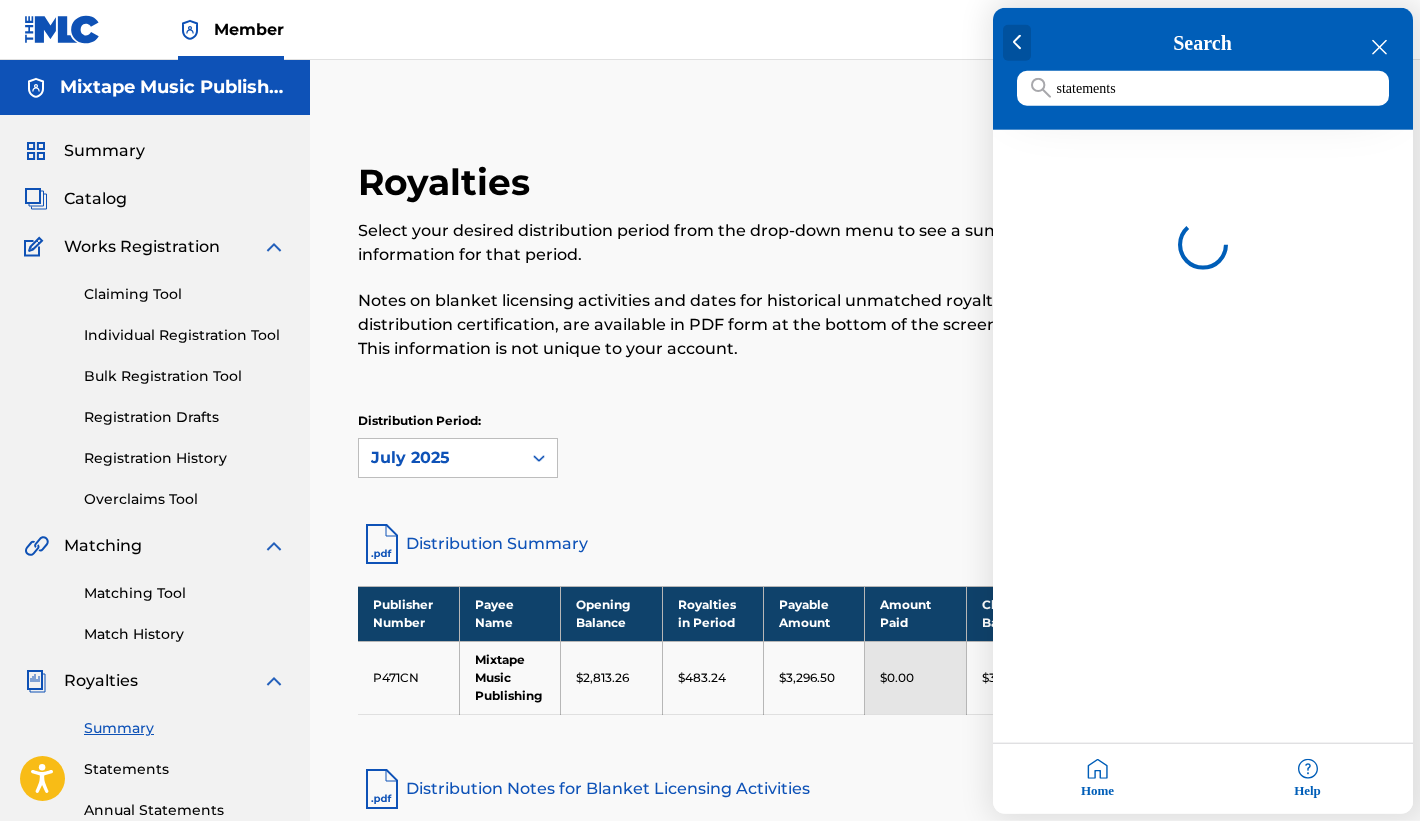 click at bounding box center (1017, 43) 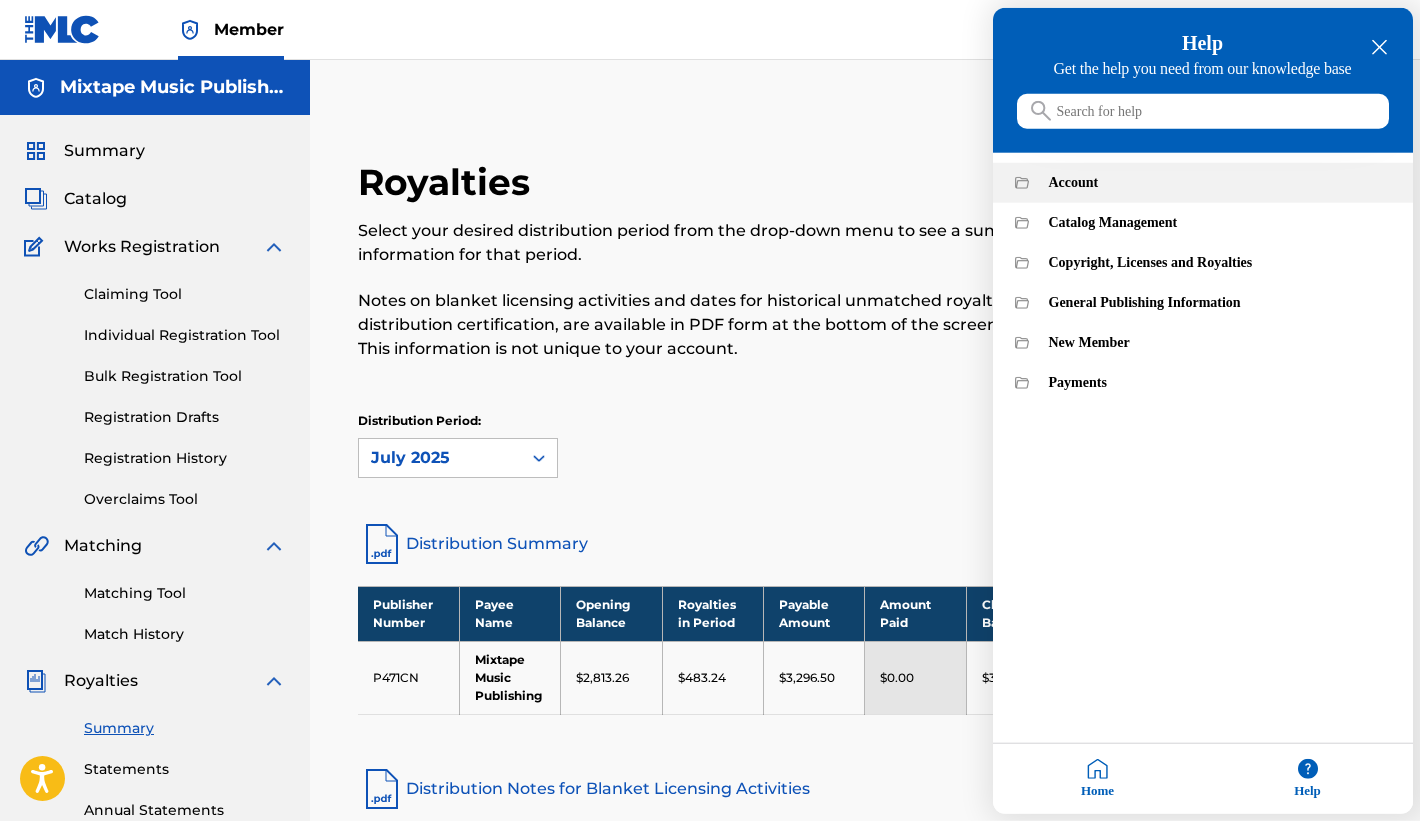 click on "Account" at bounding box center [1220, 183] 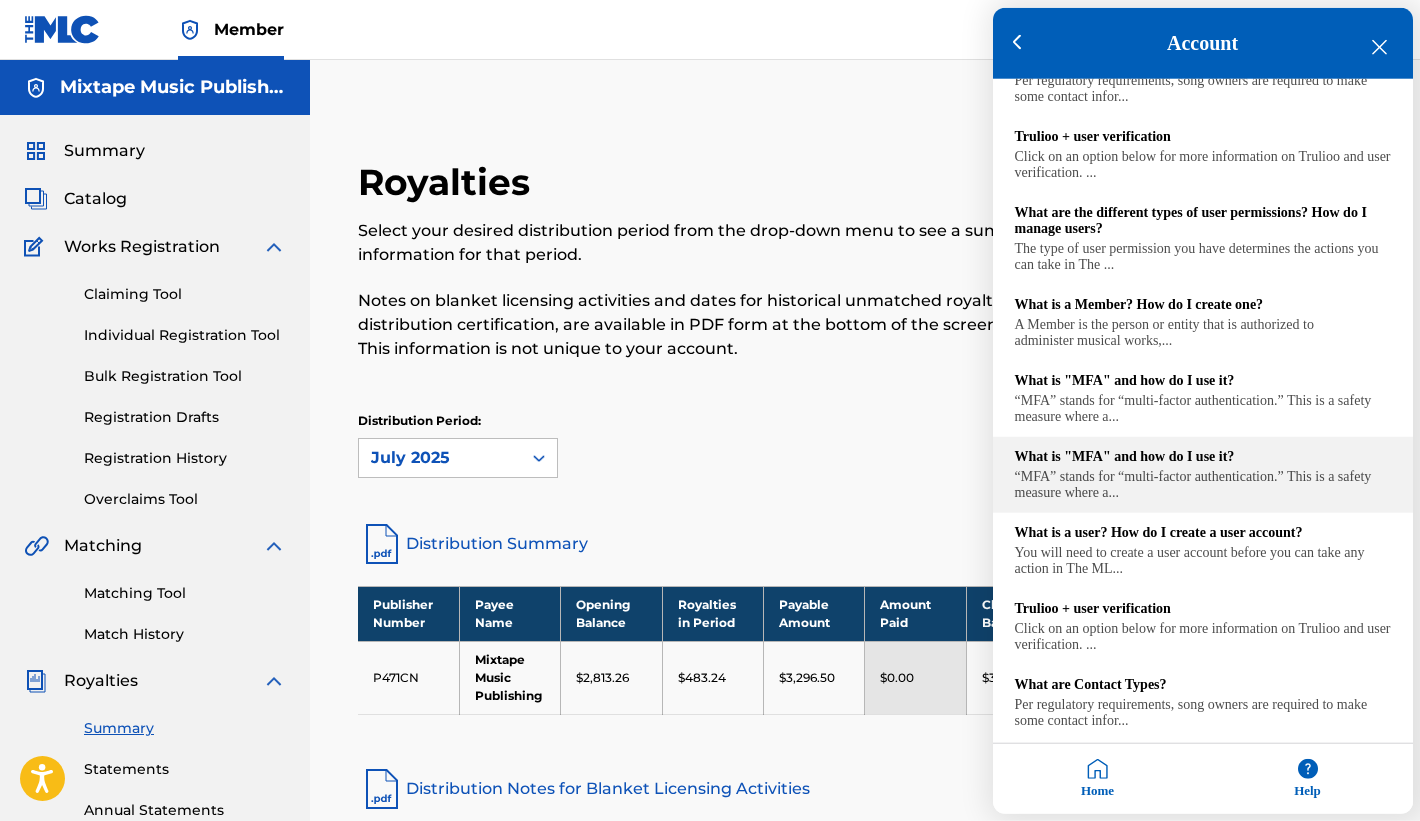 scroll, scrollTop: 354, scrollLeft: 0, axis: vertical 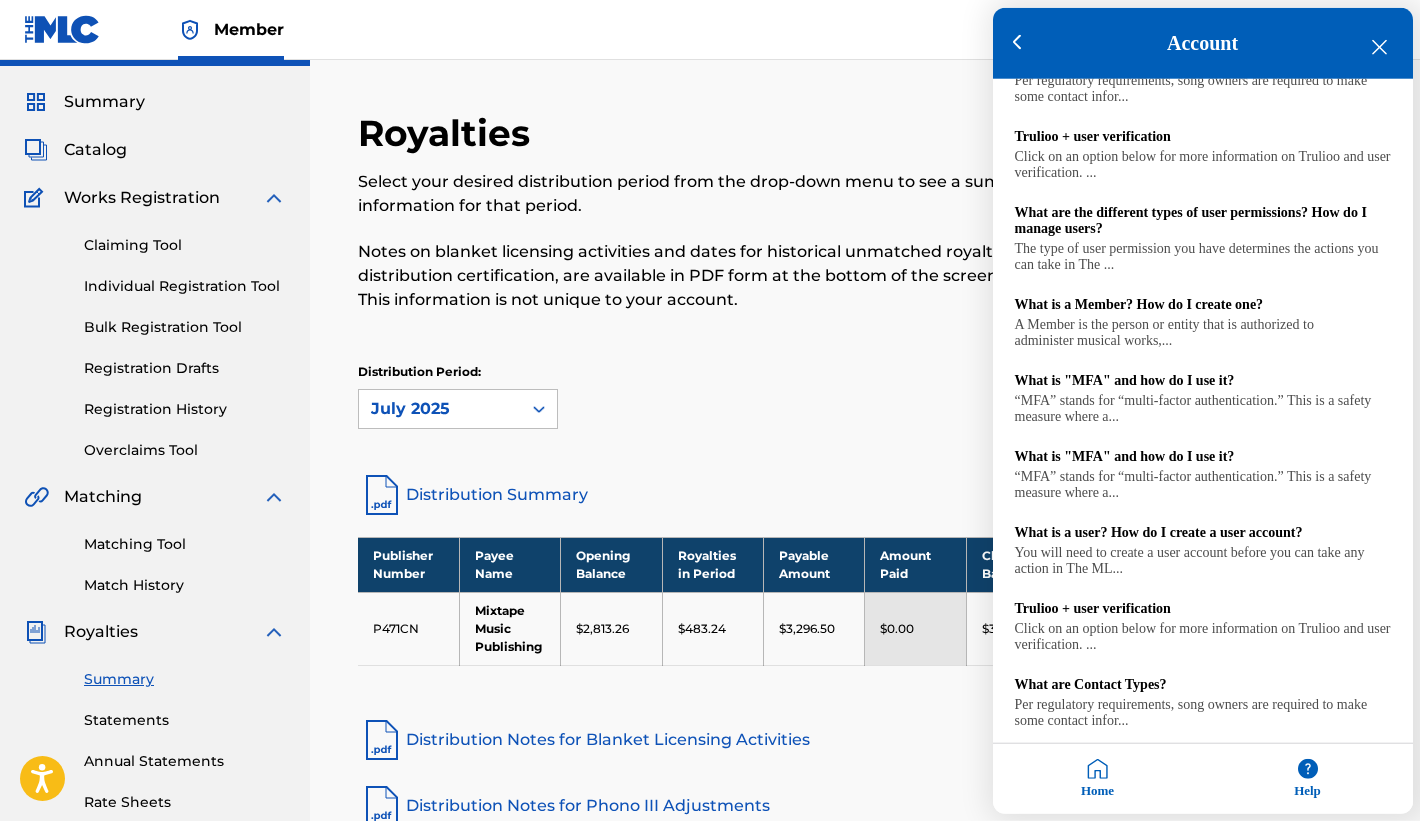click at bounding box center (1379, 47) 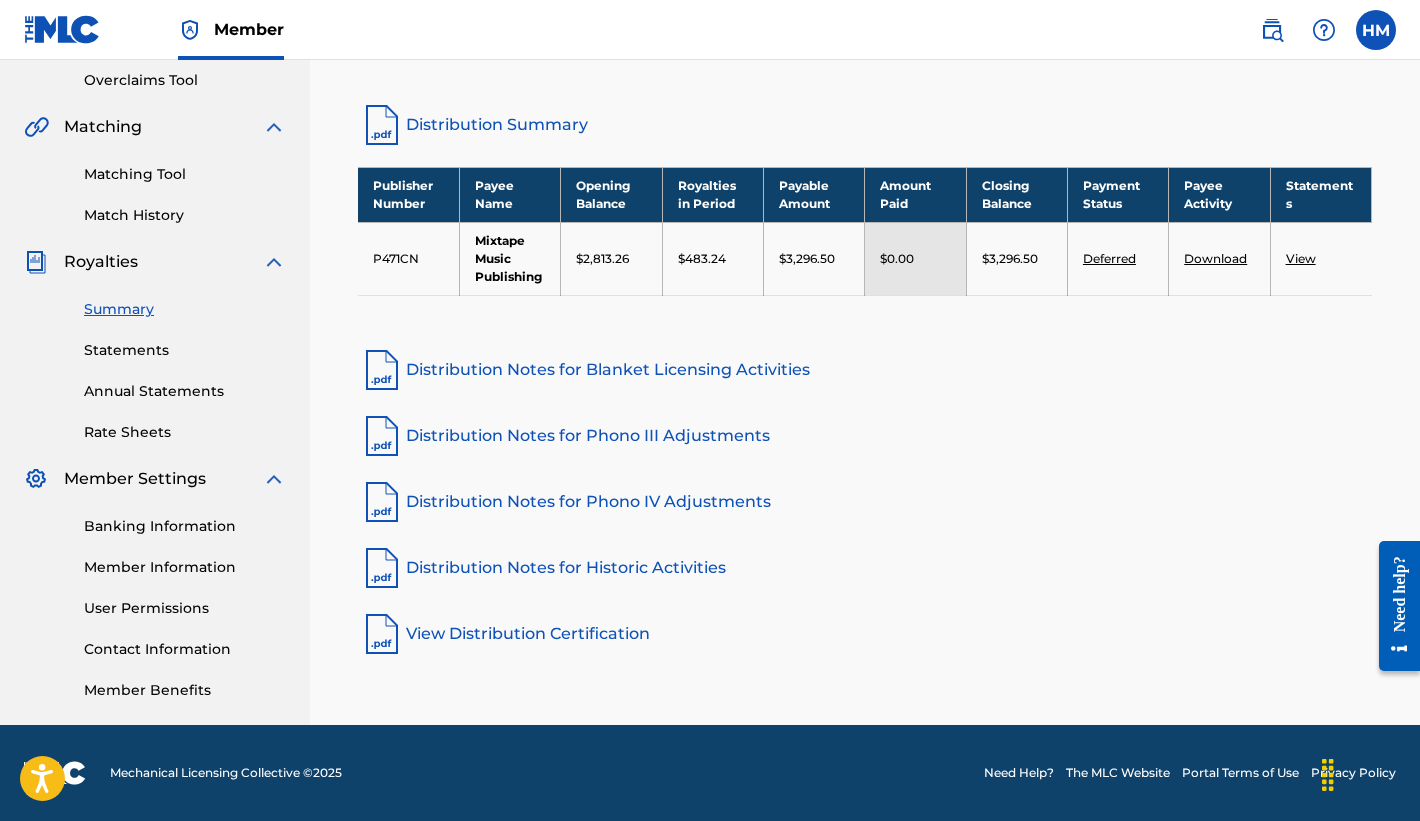 scroll, scrollTop: 454, scrollLeft: 0, axis: vertical 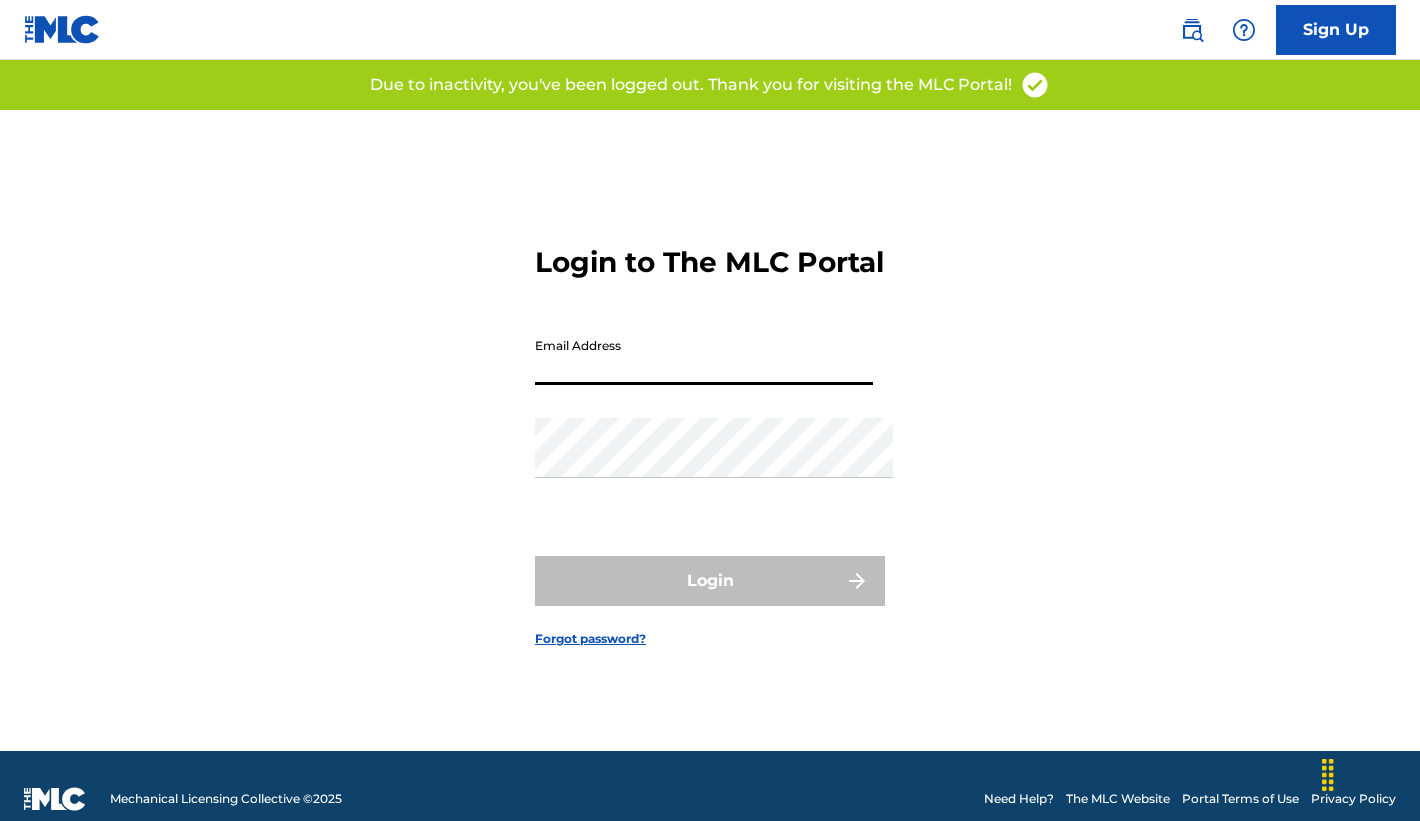 type on "[EMAIL]" 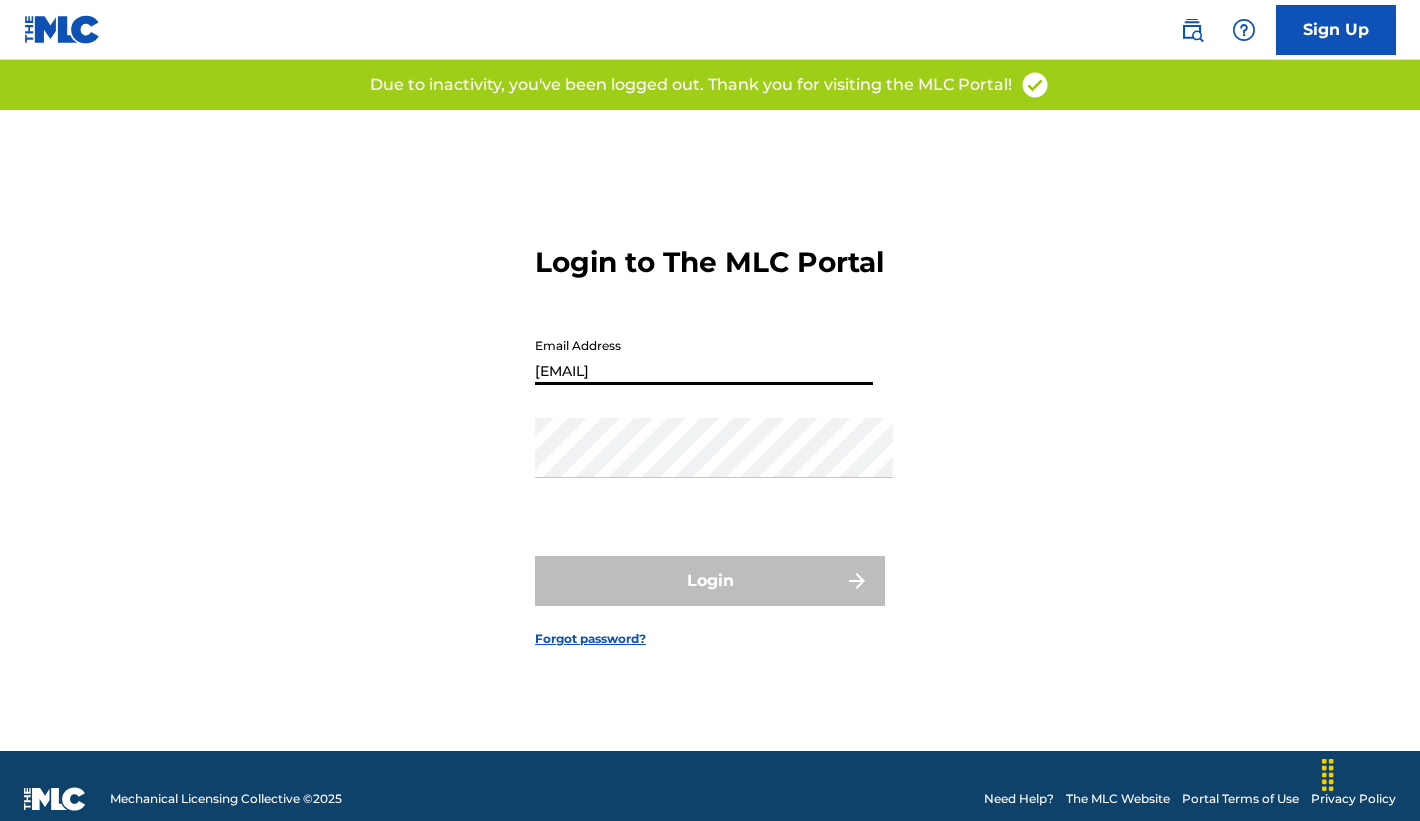 click on "Login" at bounding box center (710, 581) 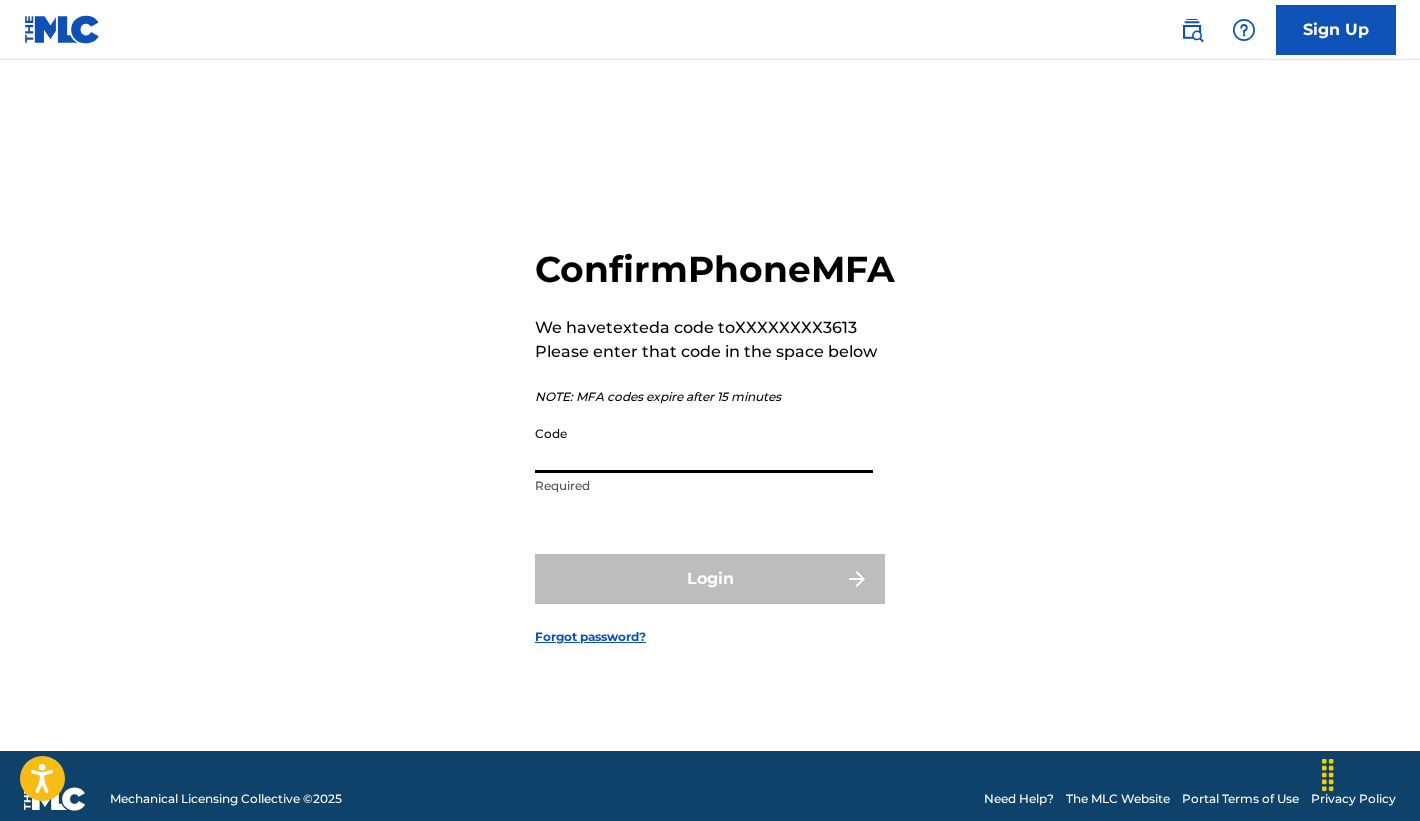 click on "Code" at bounding box center (704, 444) 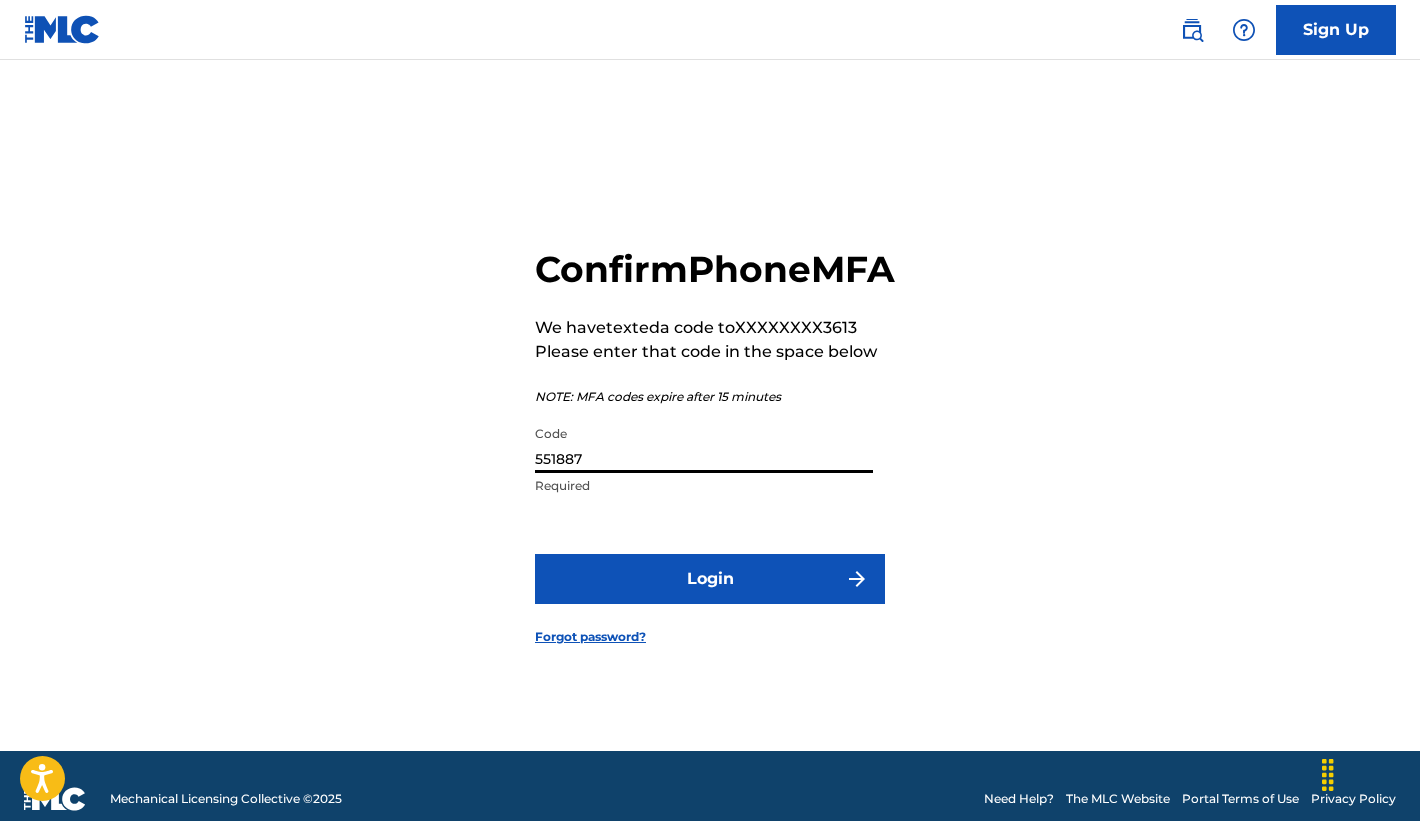 type on "551887" 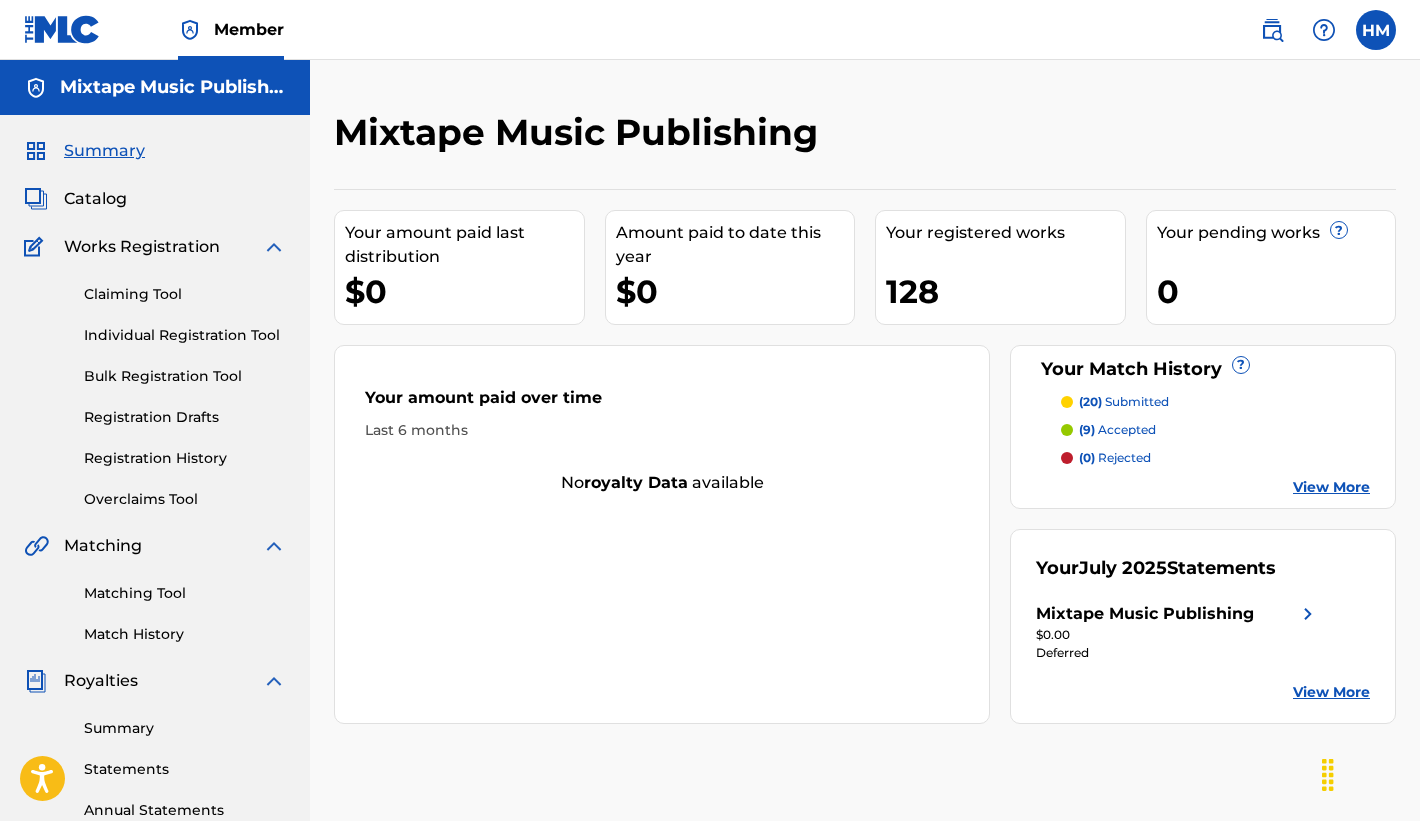 scroll, scrollTop: 0, scrollLeft: 0, axis: both 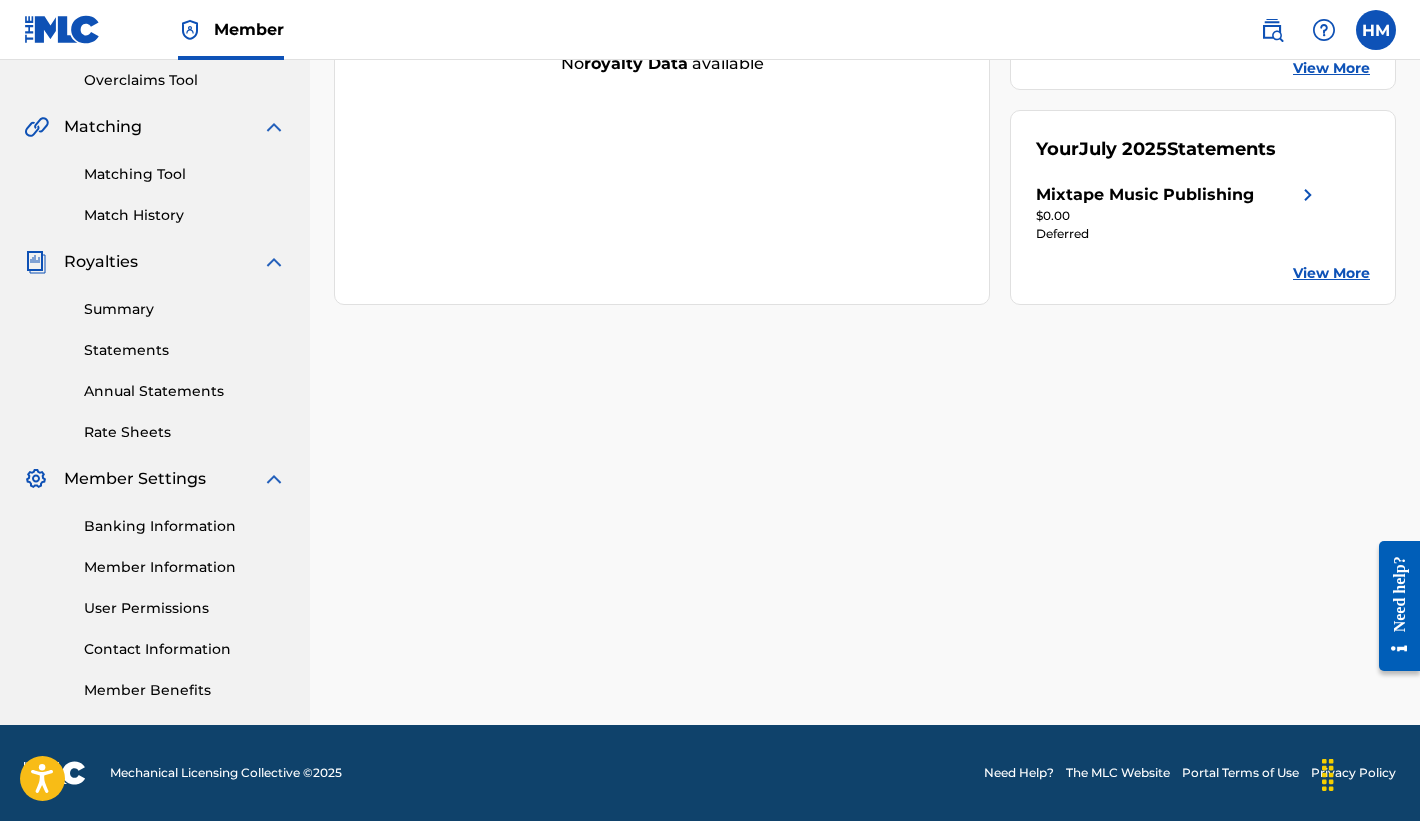 click on "Summary" at bounding box center (185, 309) 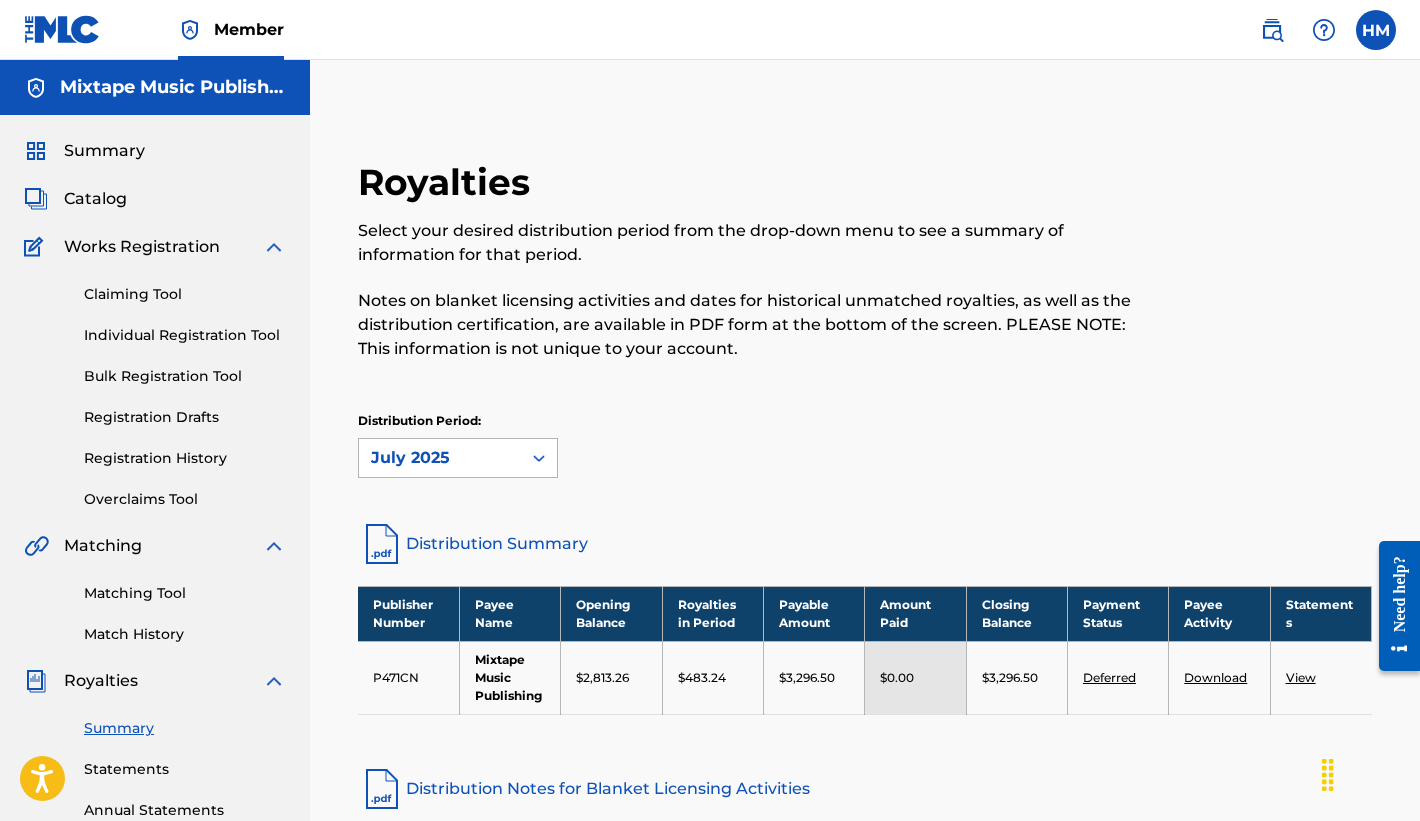 click on "July 2025" at bounding box center [440, 458] 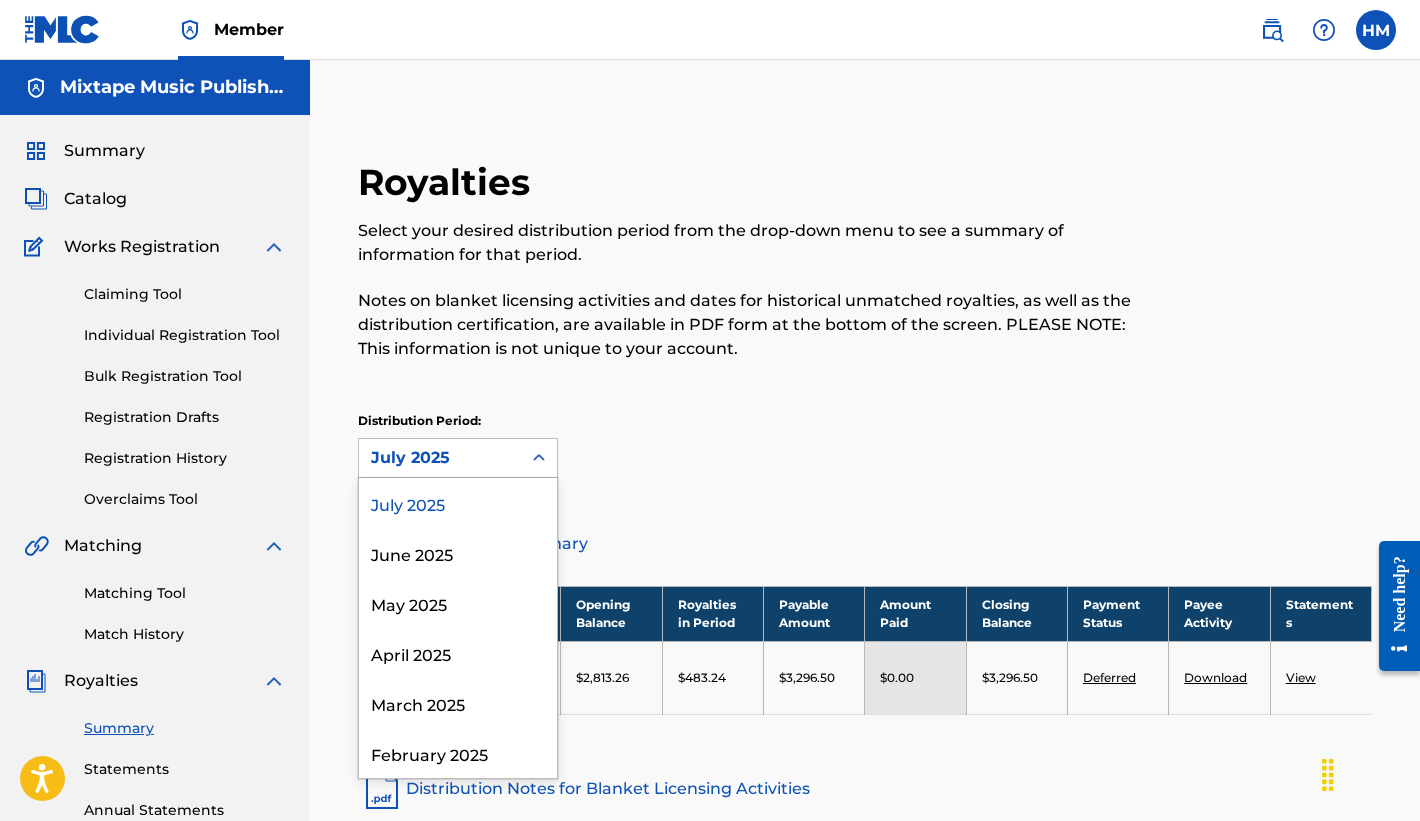 click on "July 2025" at bounding box center [458, 503] 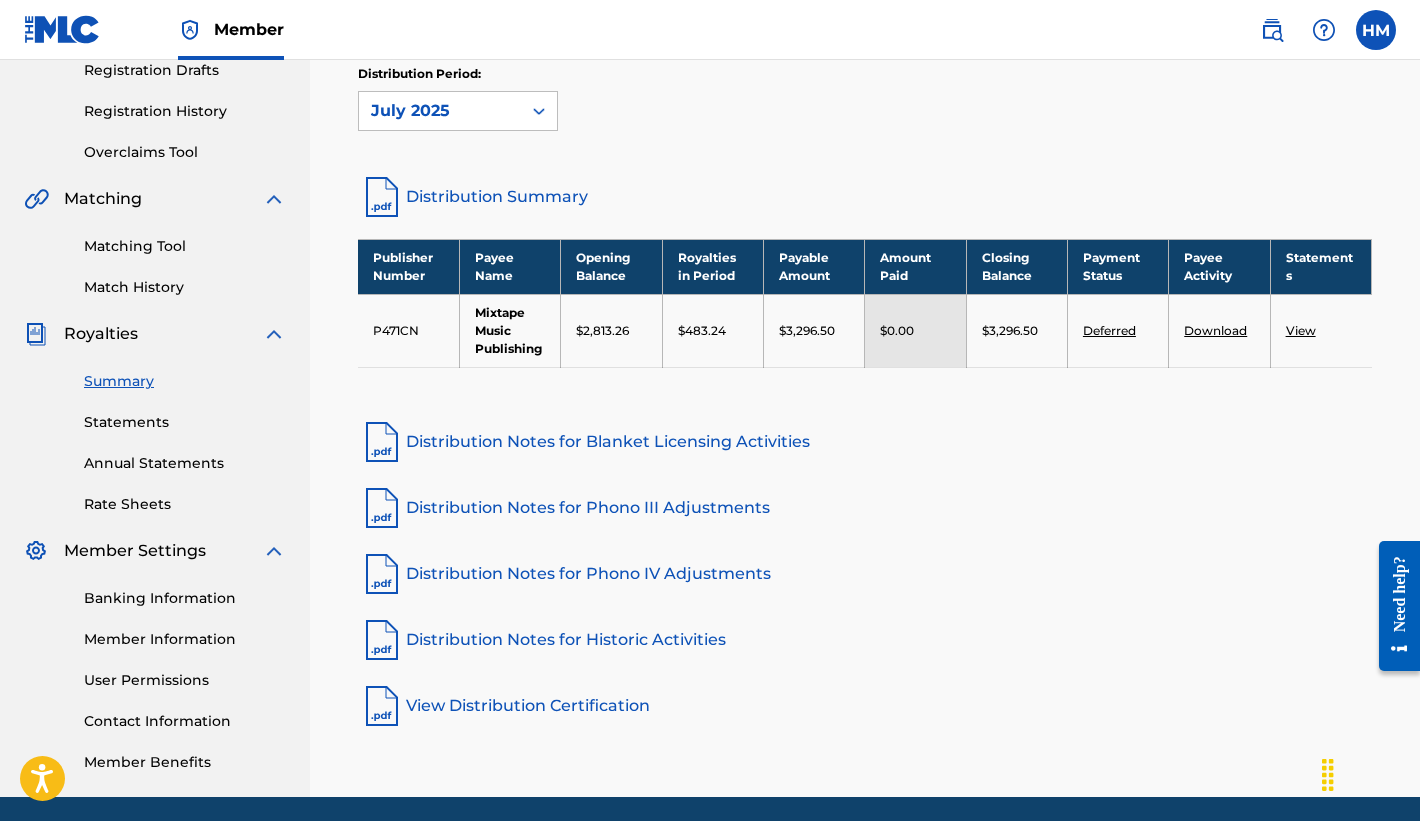scroll, scrollTop: 387, scrollLeft: 0, axis: vertical 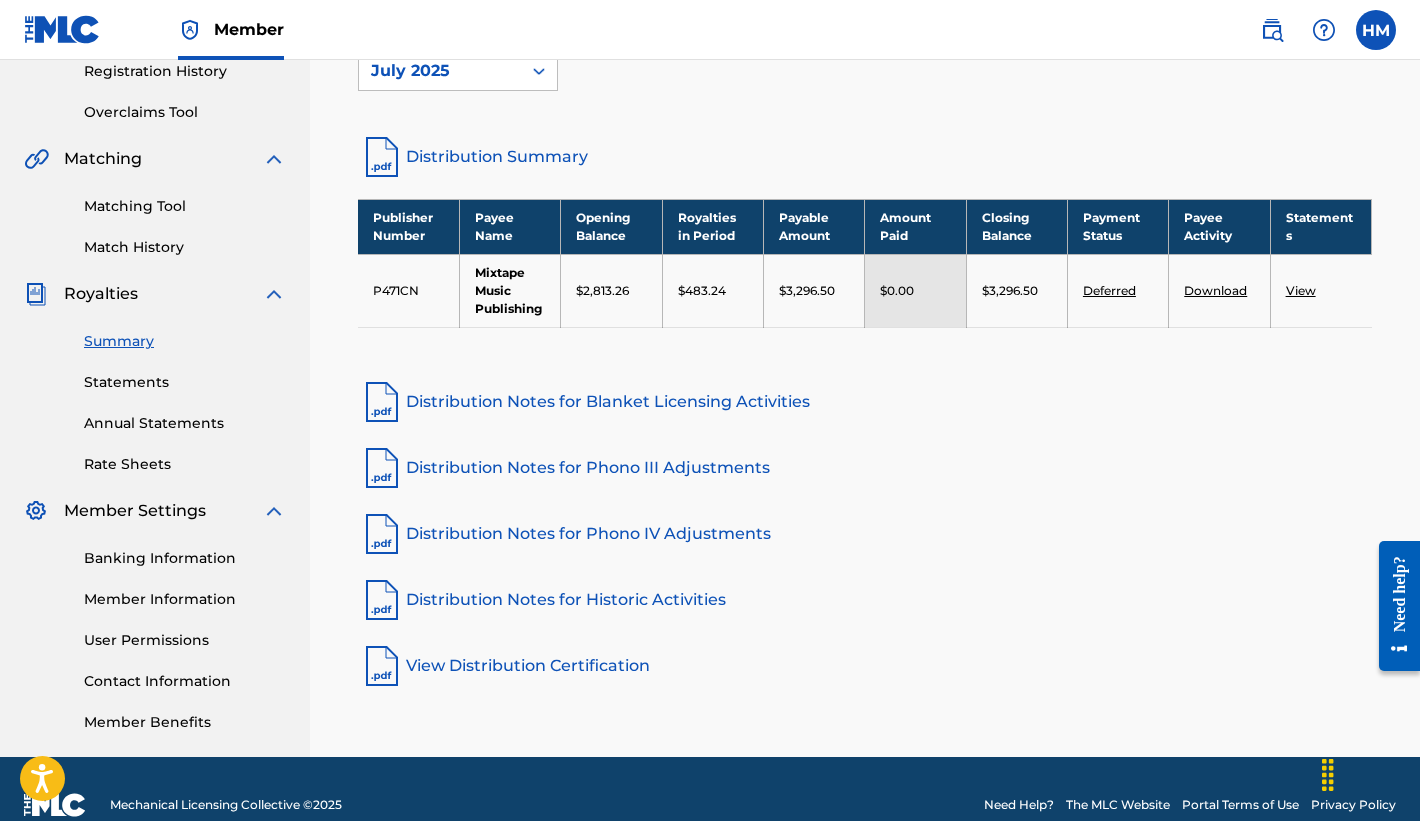 click on "Statements" at bounding box center [185, 382] 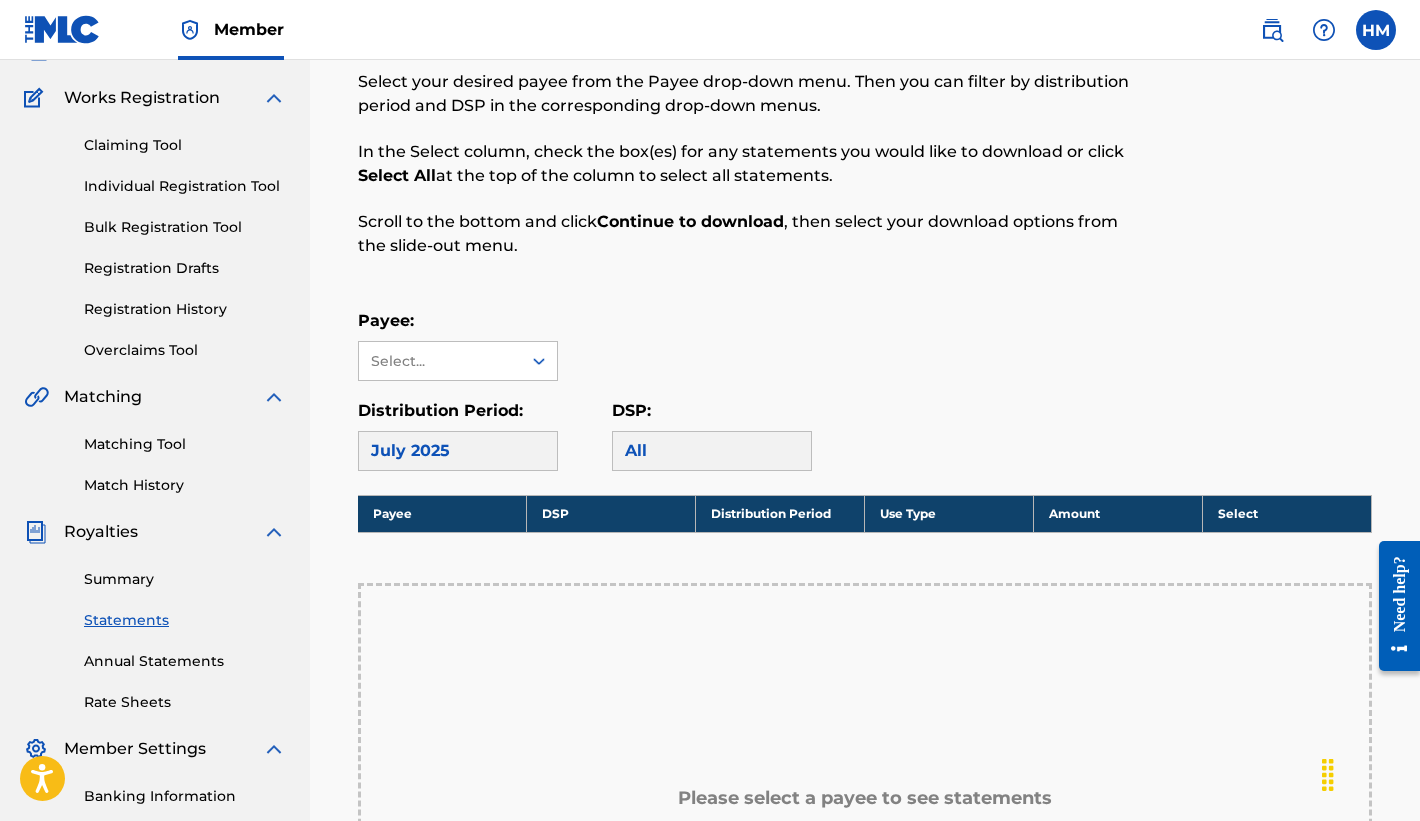 scroll, scrollTop: 263, scrollLeft: 0, axis: vertical 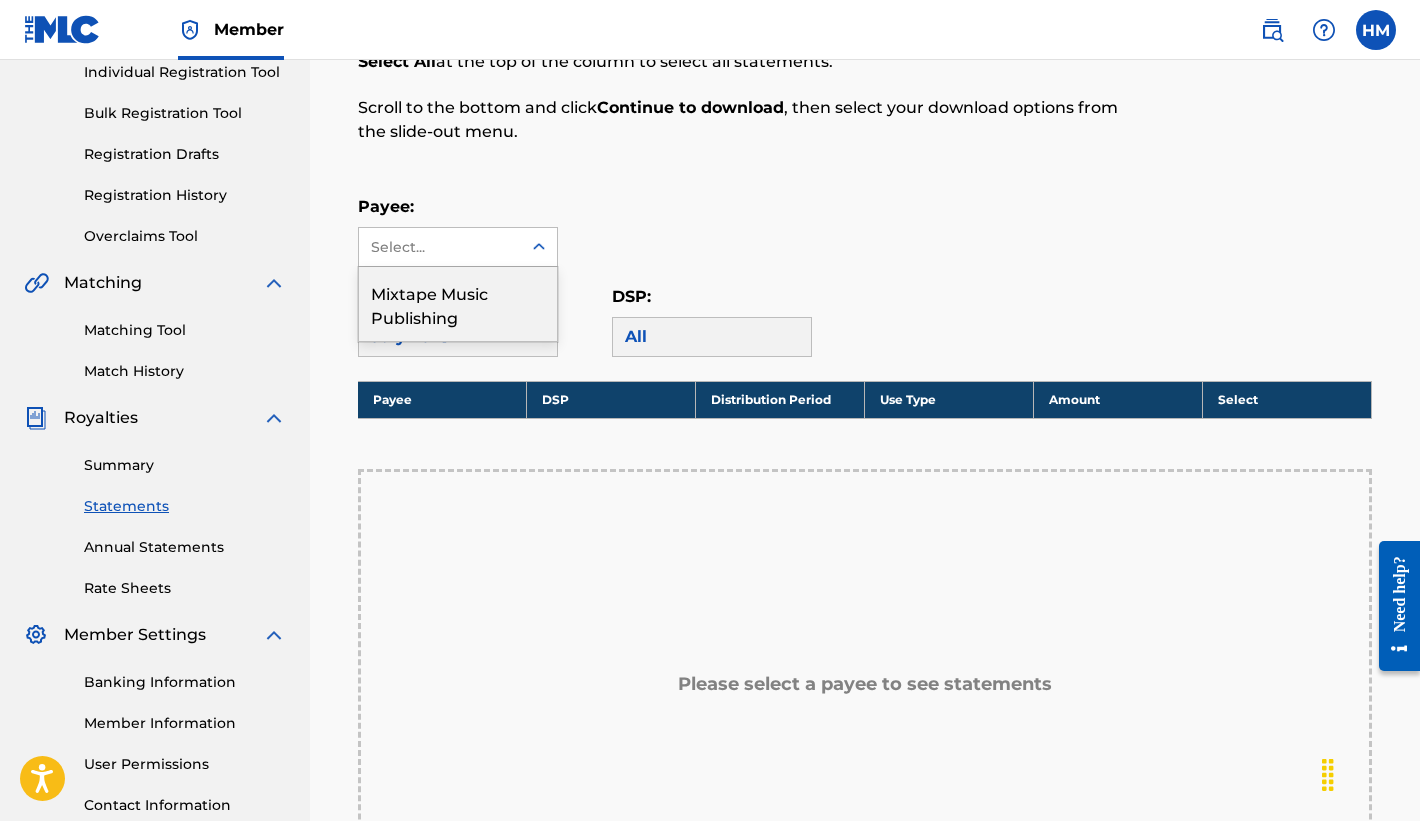 click 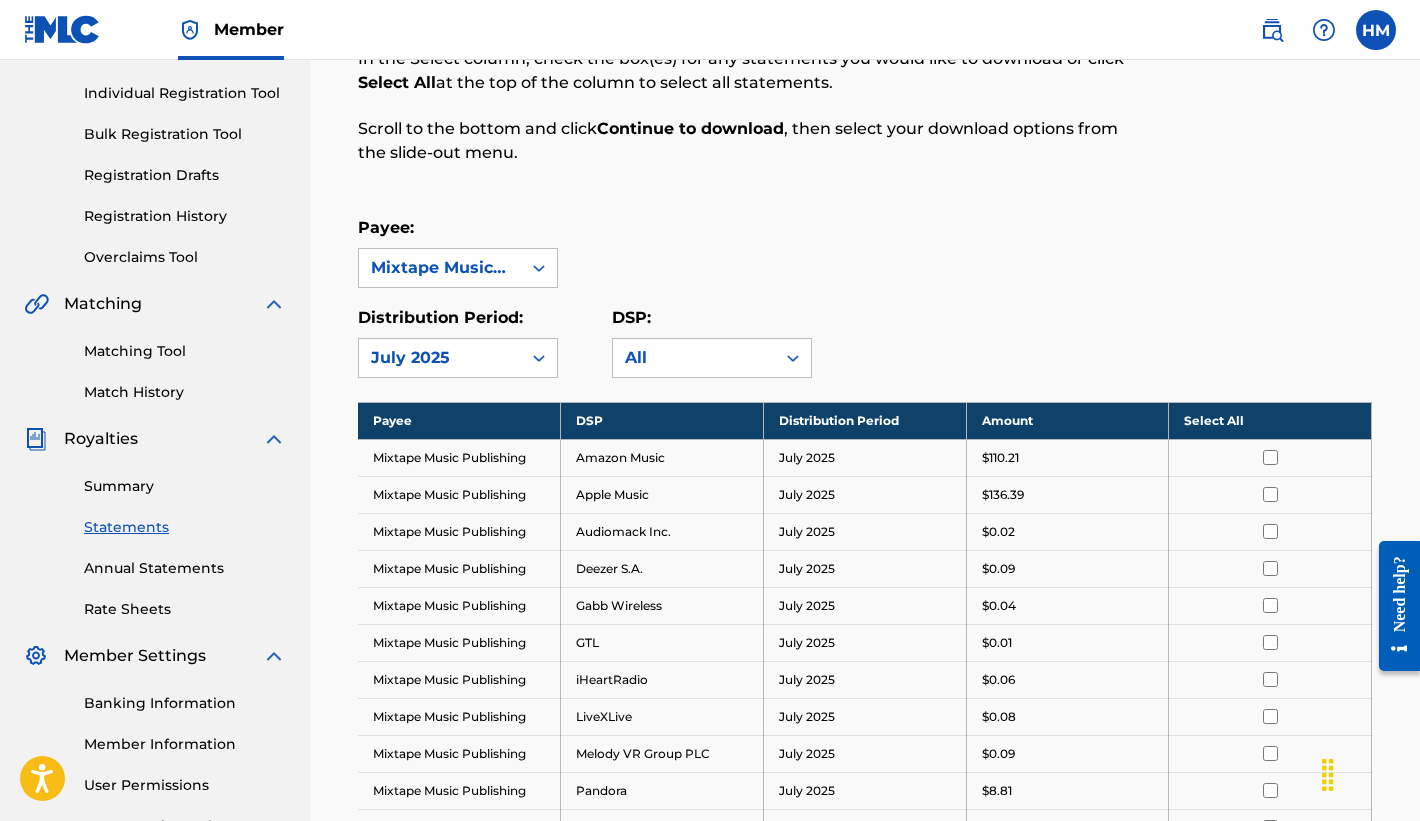 scroll, scrollTop: 287, scrollLeft: 0, axis: vertical 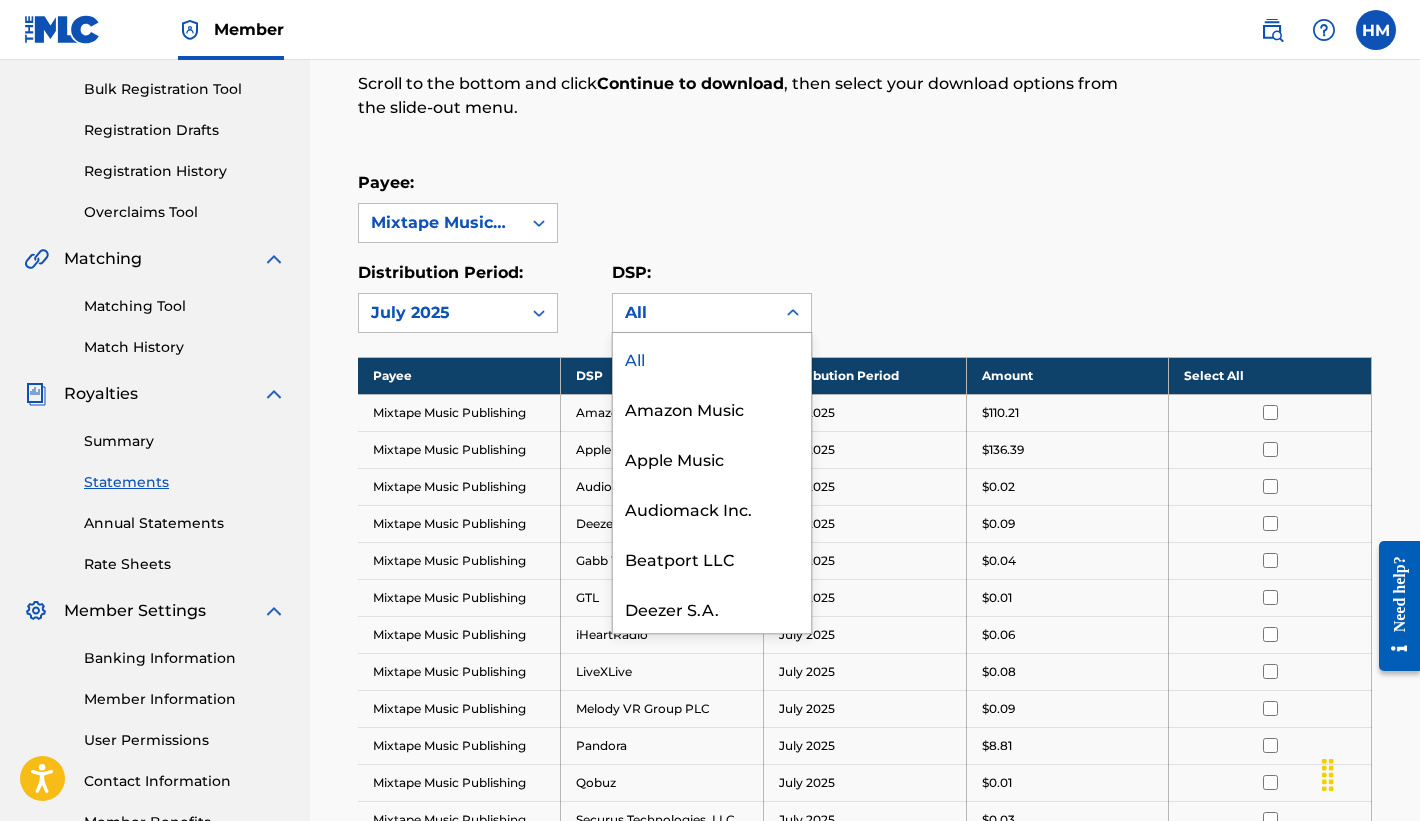 click on "All" at bounding box center (694, 313) 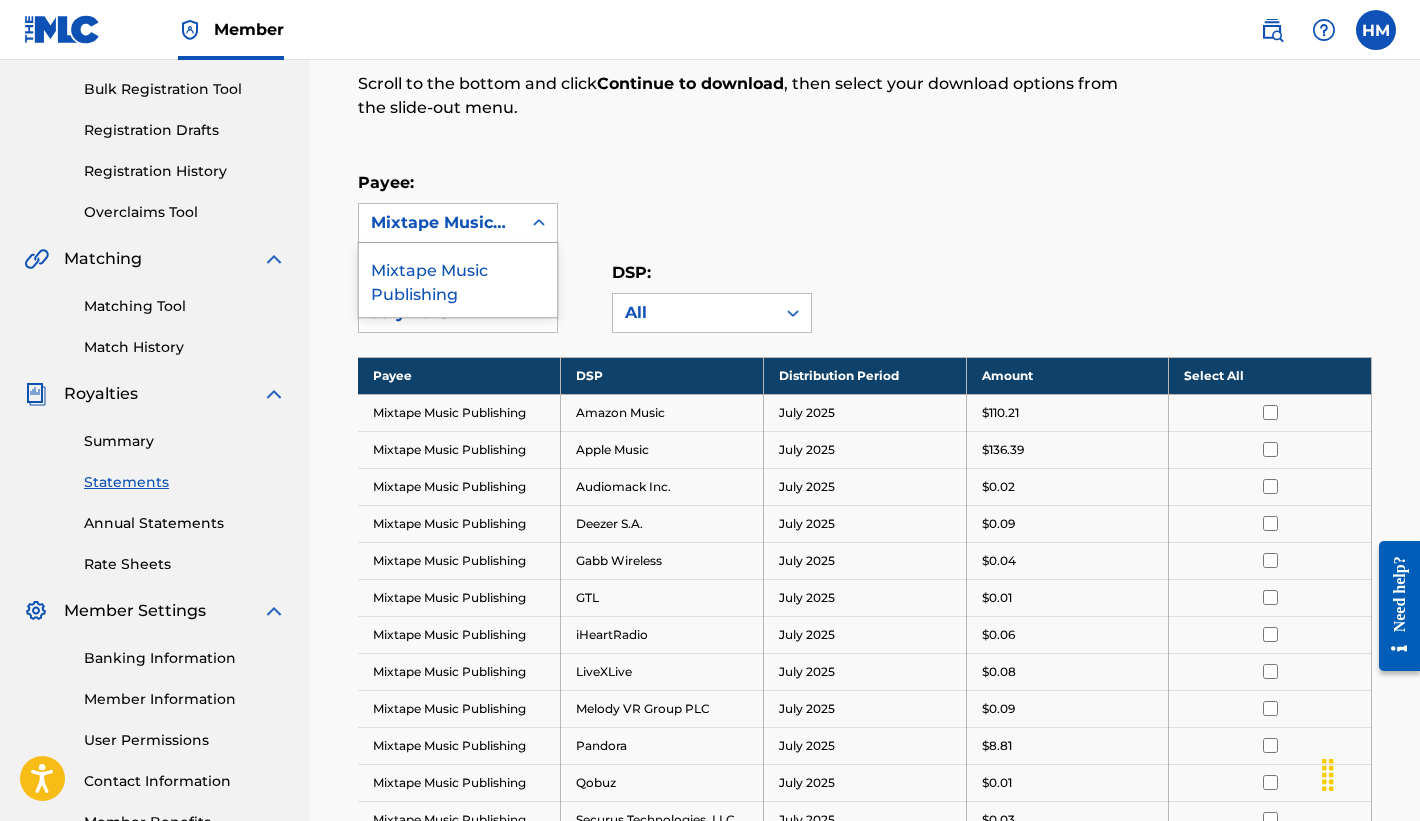 click on "Mixtape Music Publishing" at bounding box center (440, 223) 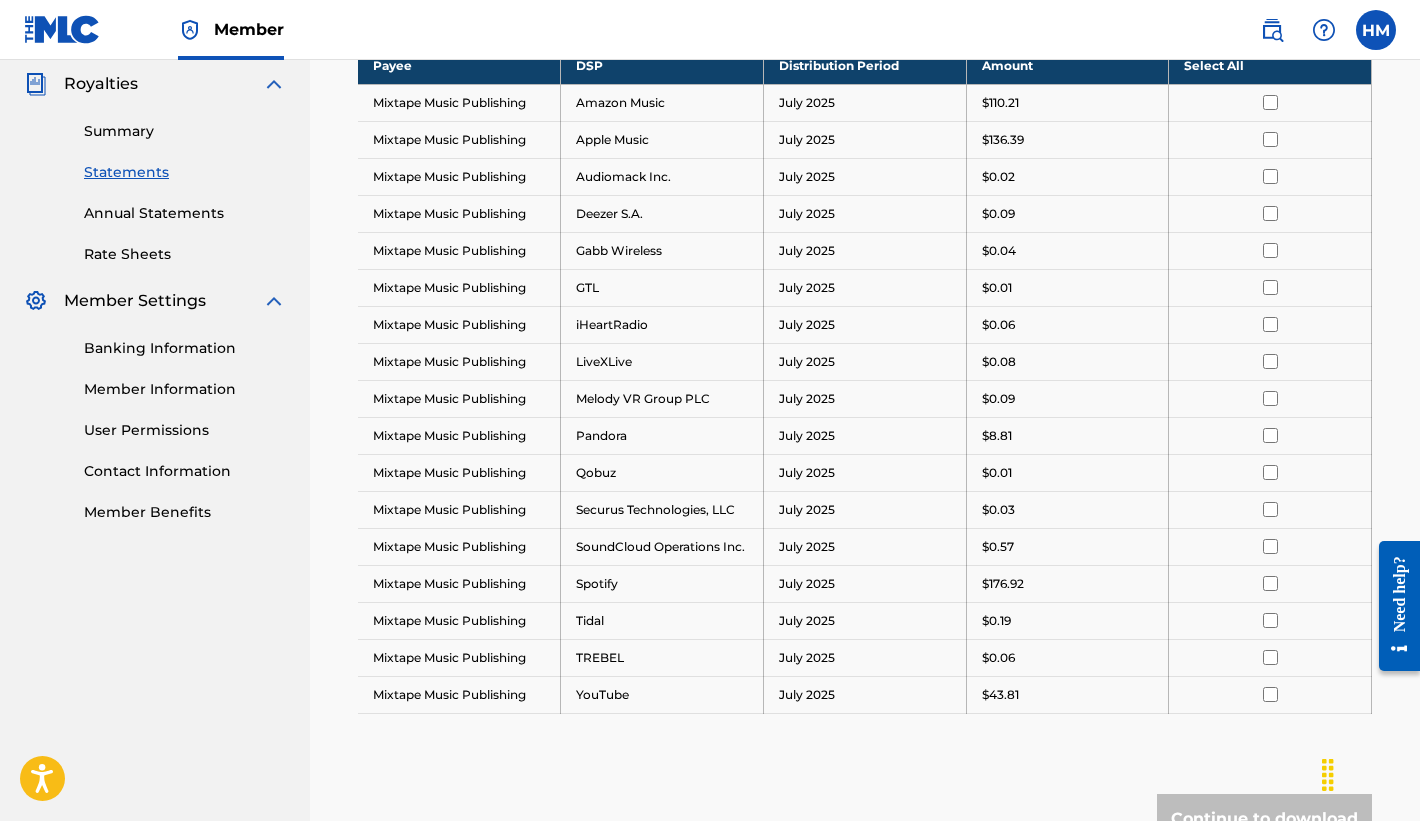 scroll, scrollTop: 595, scrollLeft: 0, axis: vertical 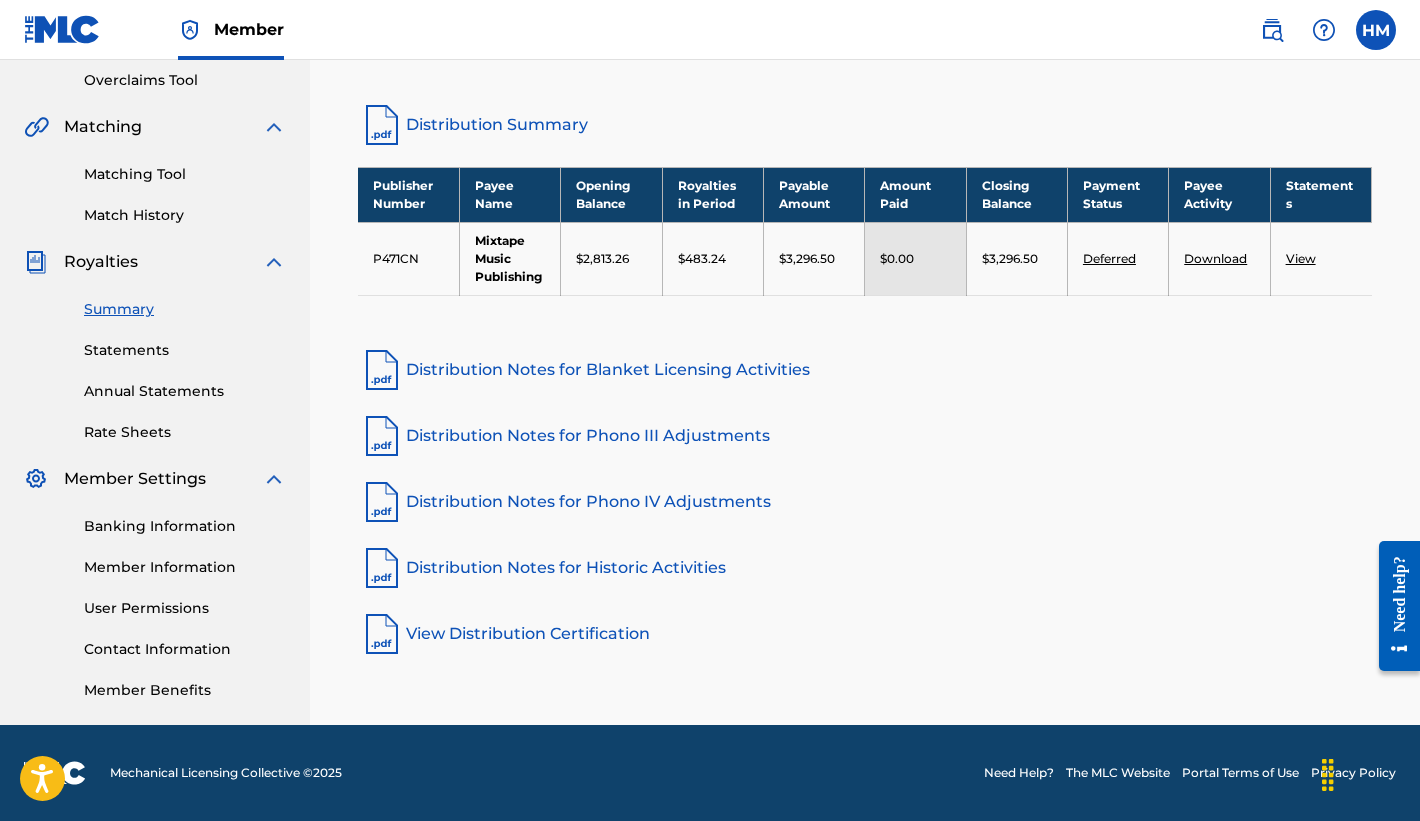 click on "Member Benefits" at bounding box center [185, 690] 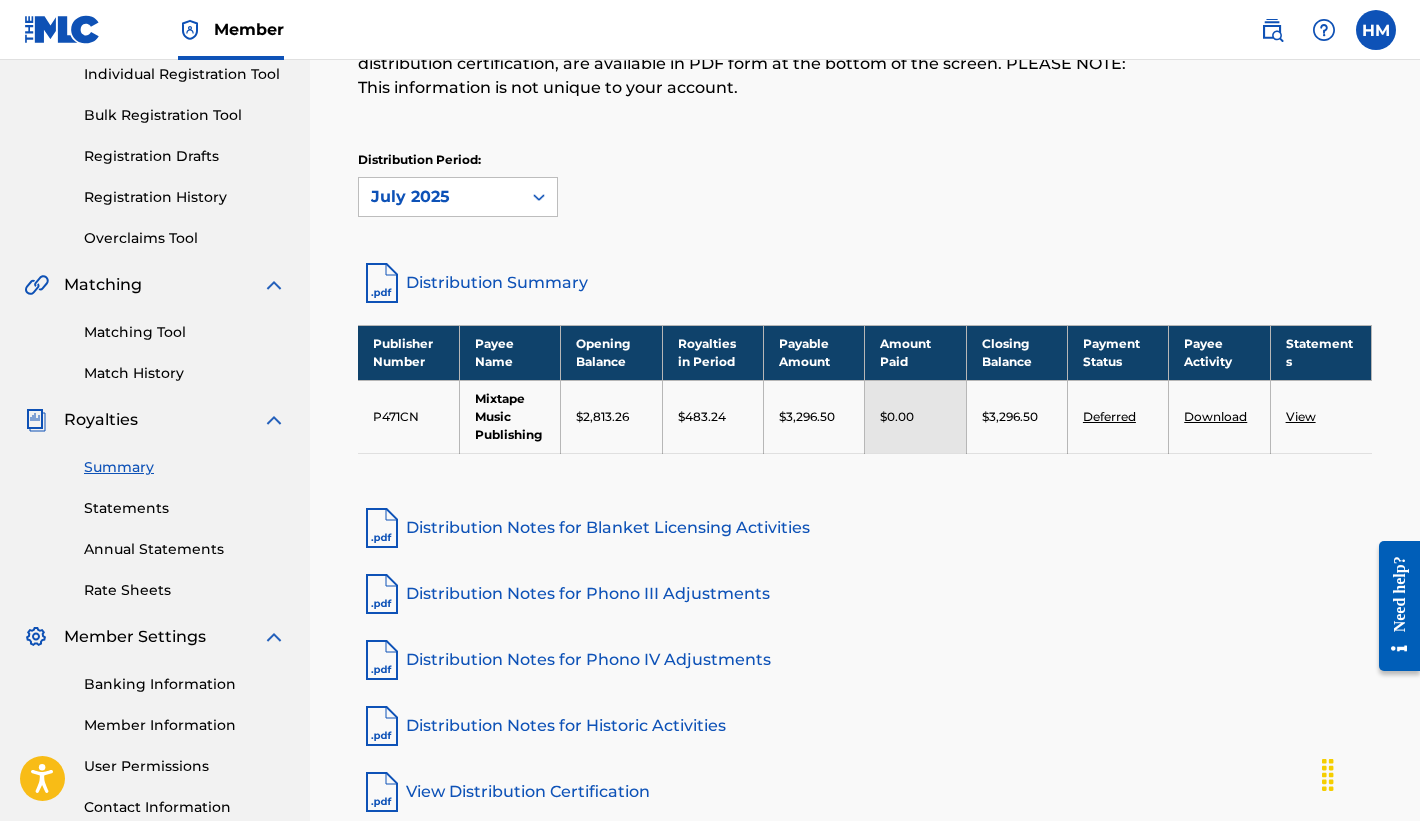 scroll, scrollTop: 0, scrollLeft: 0, axis: both 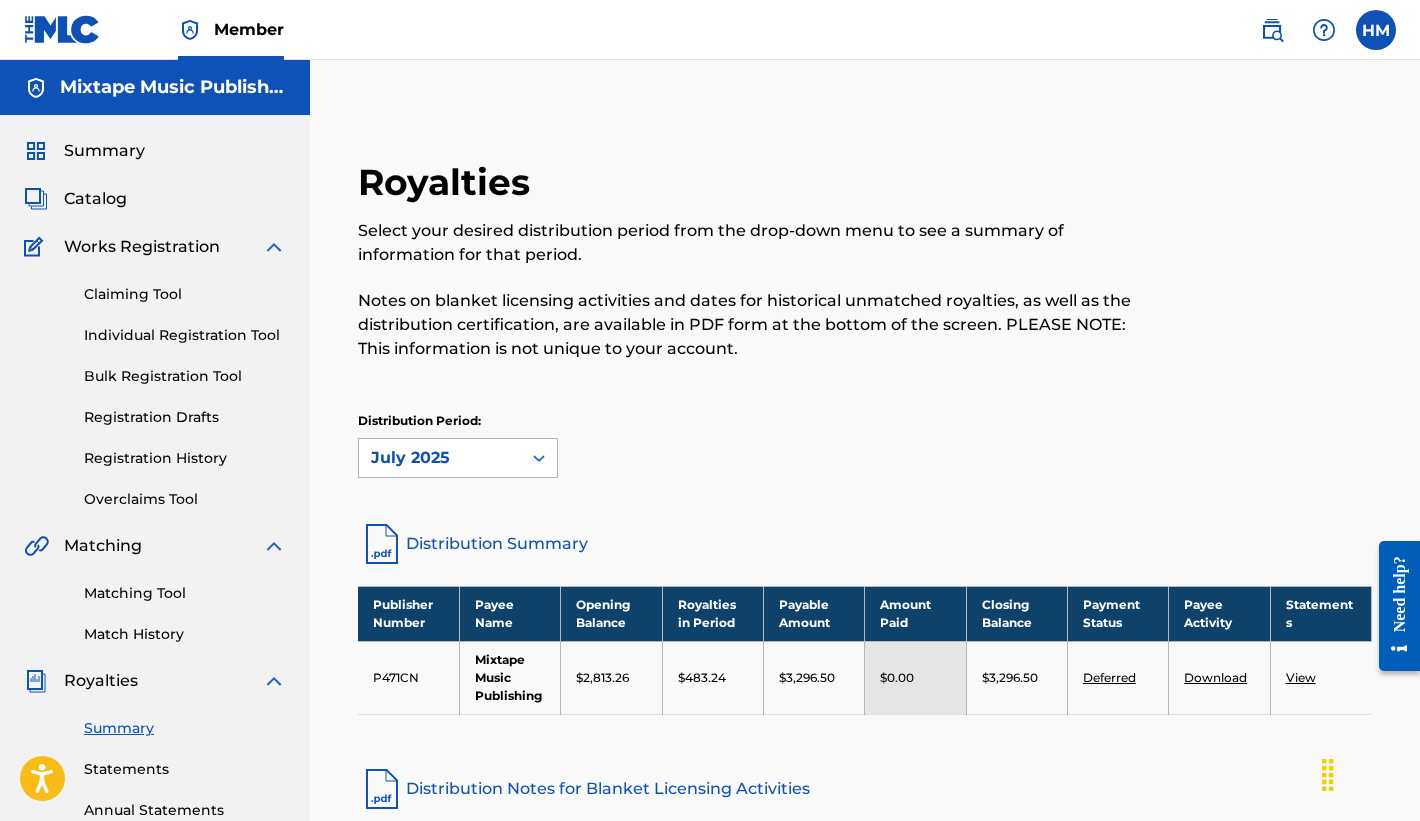 click at bounding box center (539, 458) 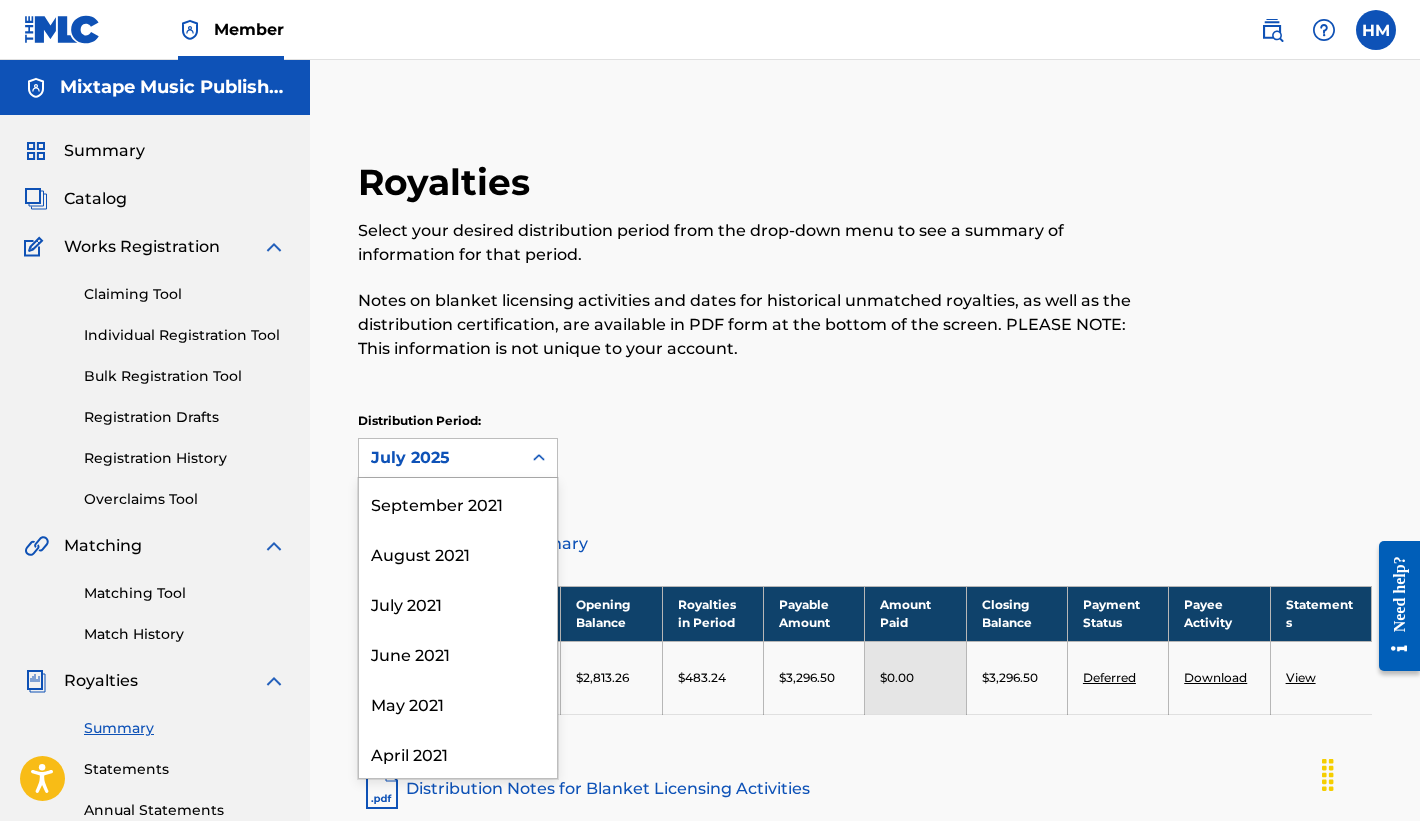 scroll, scrollTop: 2354, scrollLeft: 0, axis: vertical 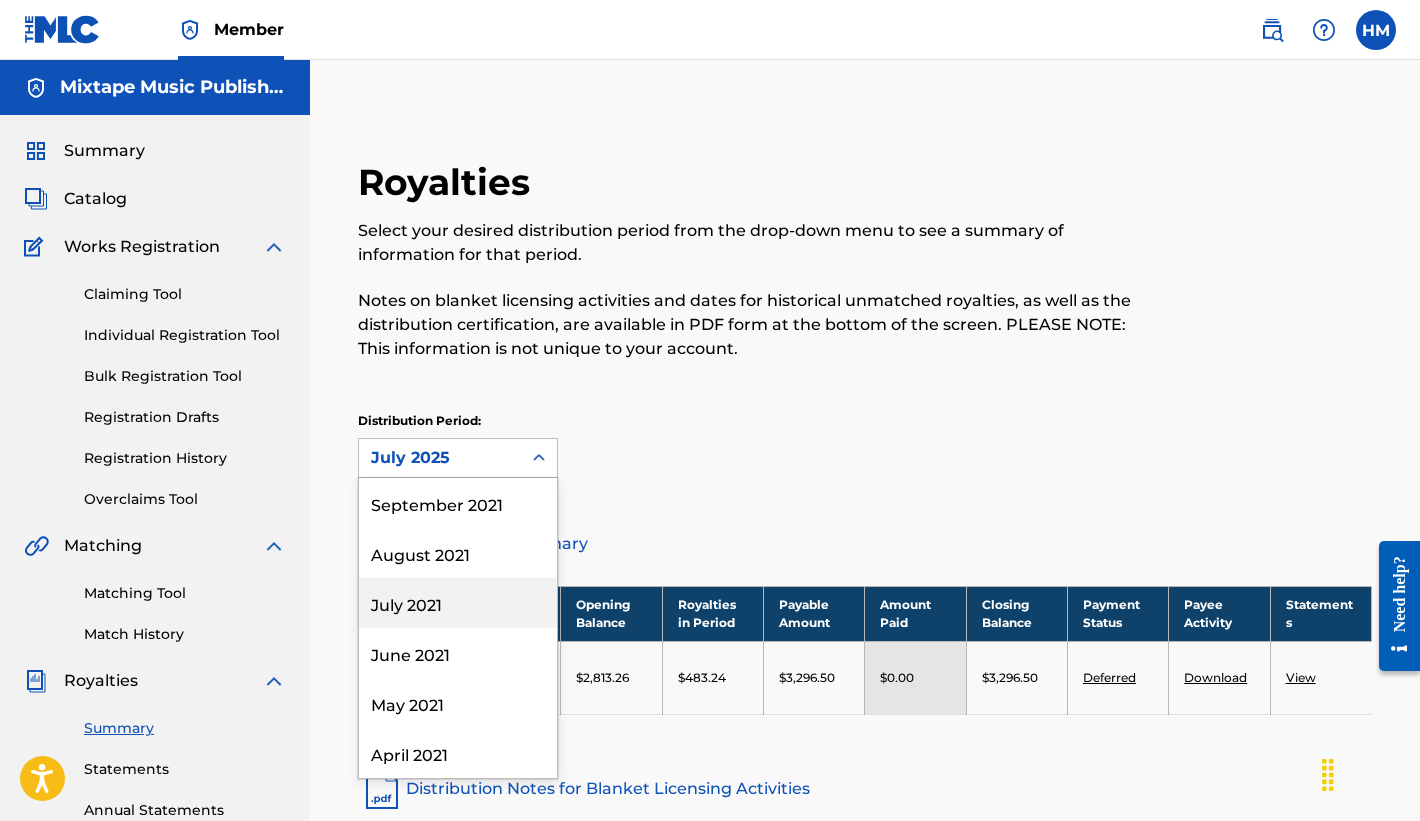 click on "Distribution Period: July 2021, 49 of 52. 52 results available. Use Up and Down to choose options, press Enter to select the currently focused option, press Escape to exit the menu, press Tab to select the option and exit the menu. July 2025 July 2025 June 2025 May 2025 April 2025 March 2025 February 2025 January 2025 December 2024 November 2024 October 2024 September 2024 August 2024 July 2024 June 2024 May 2024 April 2024 March 2024 February 2024 January 2024 December 2023 November 2023 October 2023 September 2023 August 2023 July 2023 June 2023 May 2023 April 2023 March 2023 February 2023 January 2023 December 2022 November 2022 October 2022 September 2022 August 2022 July 2022 June 2022 May 2022 April 2022 March 2022 February 2022 January 2022 December 2021 November 2021 October 2021 September 2021 August 2021 July 2021 June 2021 May 2021 April 2021" at bounding box center (865, 454) 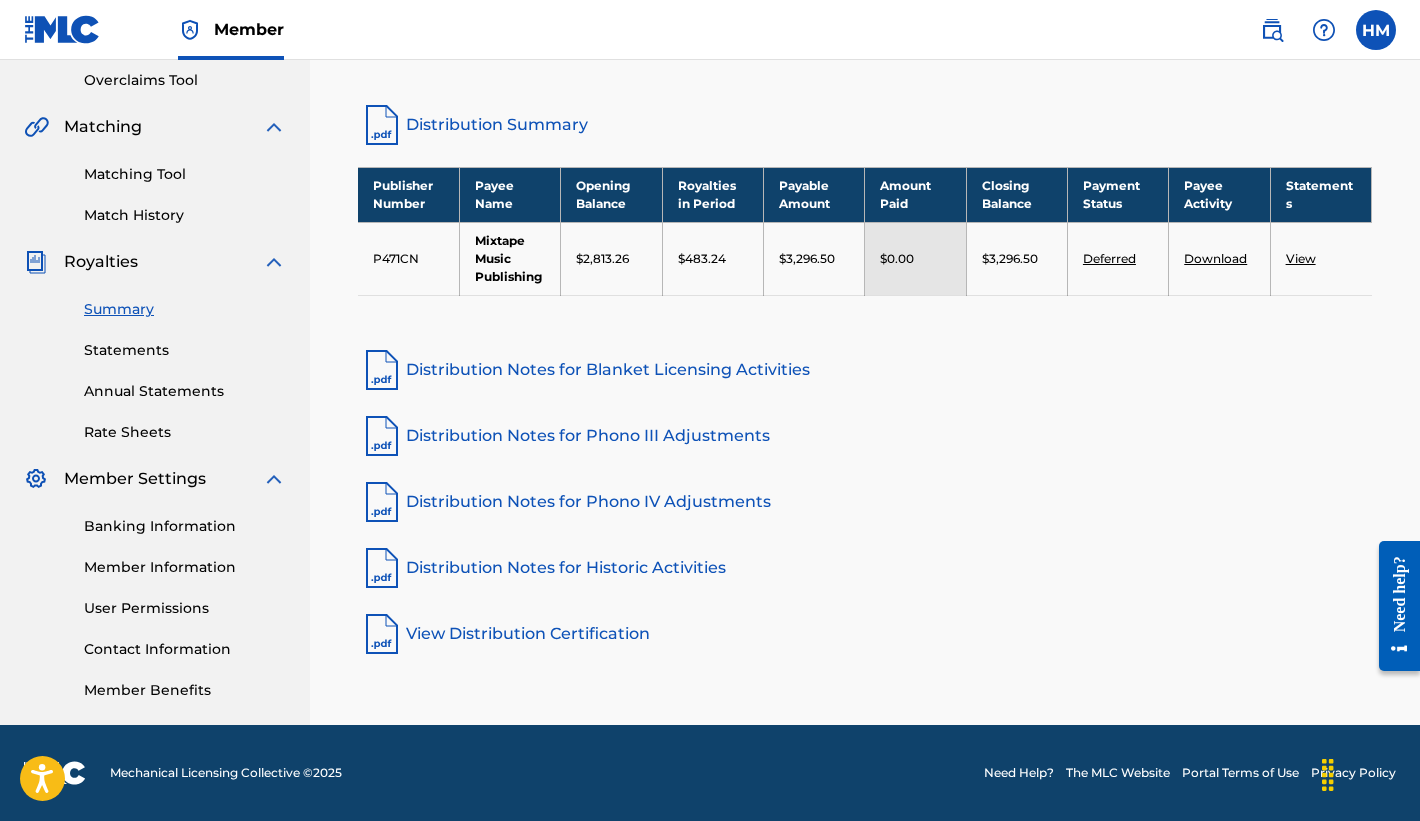 scroll, scrollTop: 436, scrollLeft: 0, axis: vertical 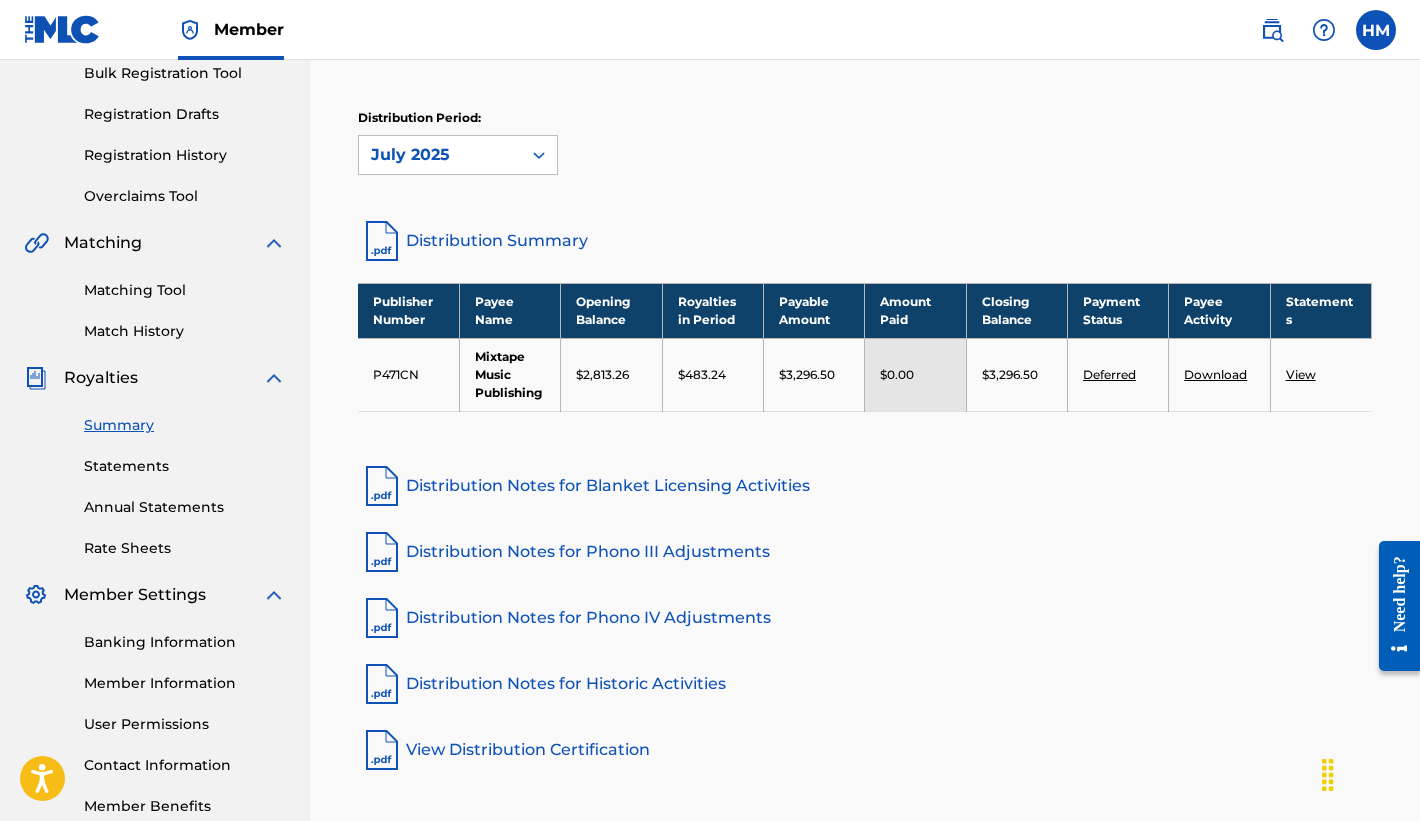 click on "Deferred" at bounding box center (1109, 374) 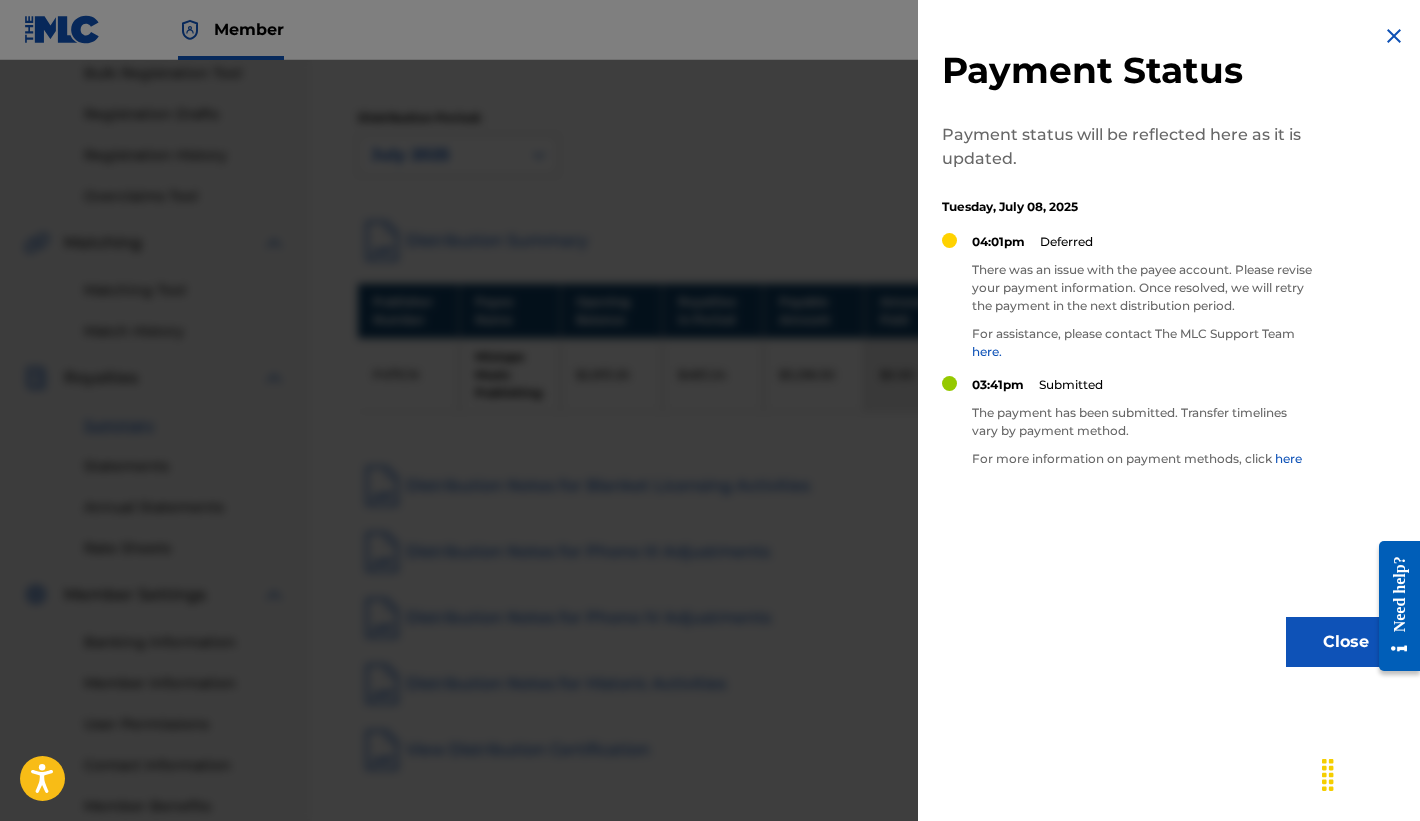 click at bounding box center [1394, 36] 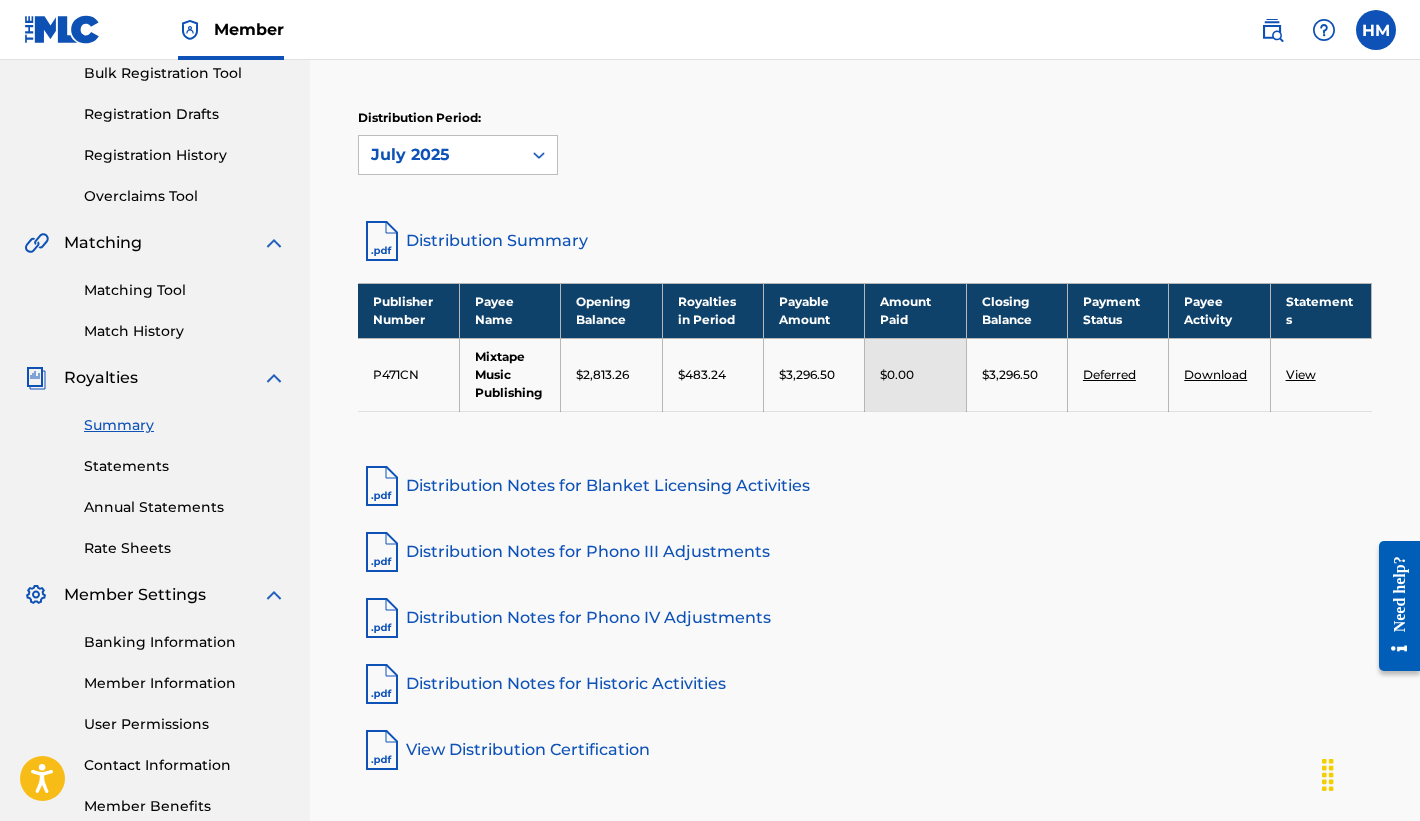 click on "Download" at bounding box center [1215, 374] 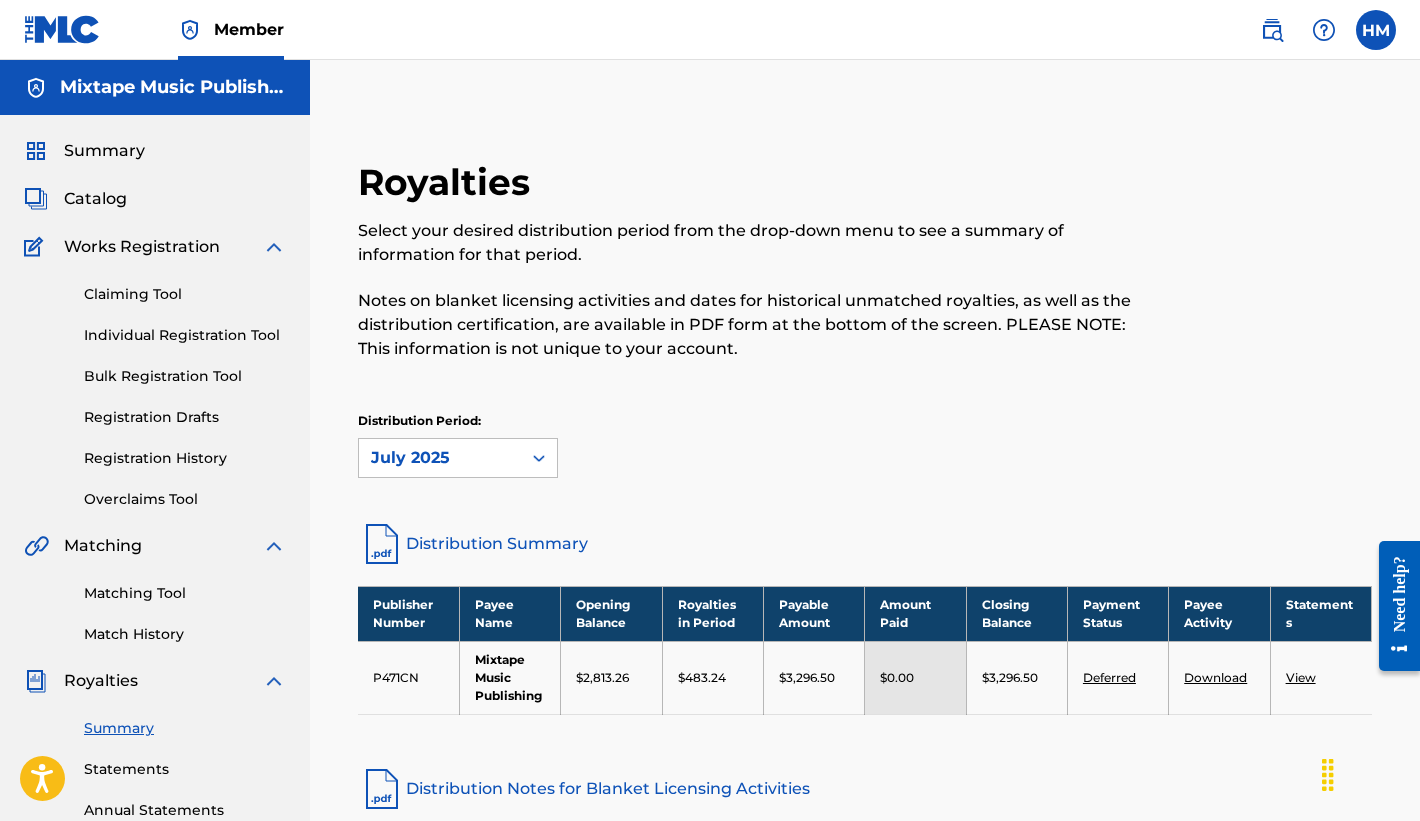 scroll, scrollTop: 0, scrollLeft: 0, axis: both 